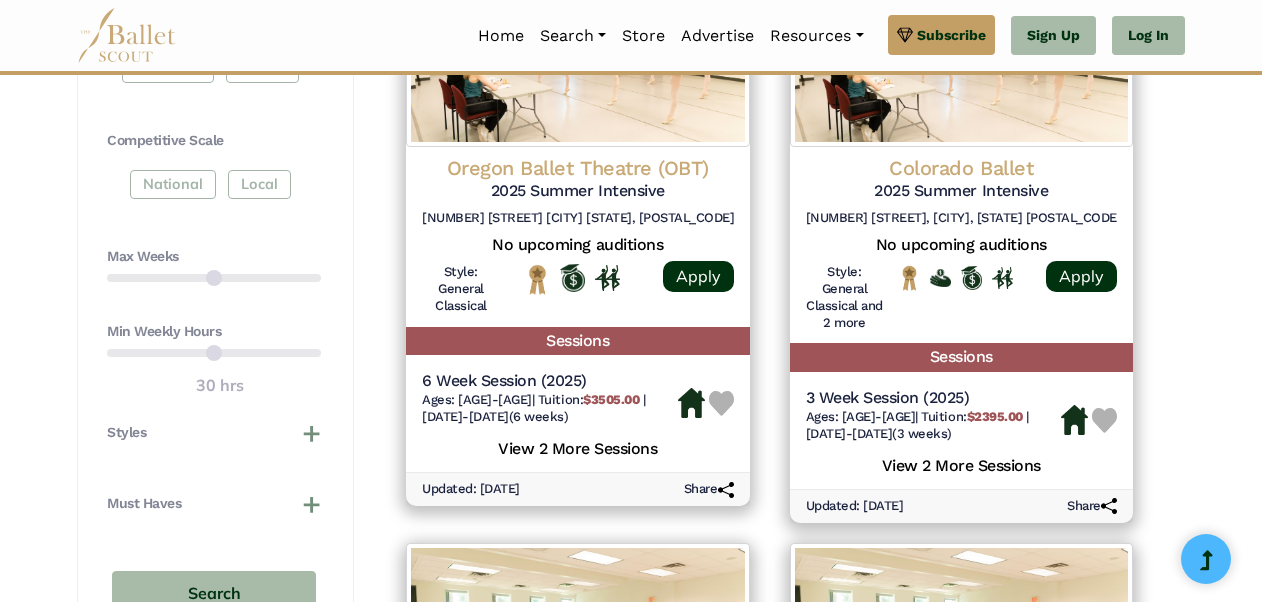 scroll, scrollTop: 1100, scrollLeft: 0, axis: vertical 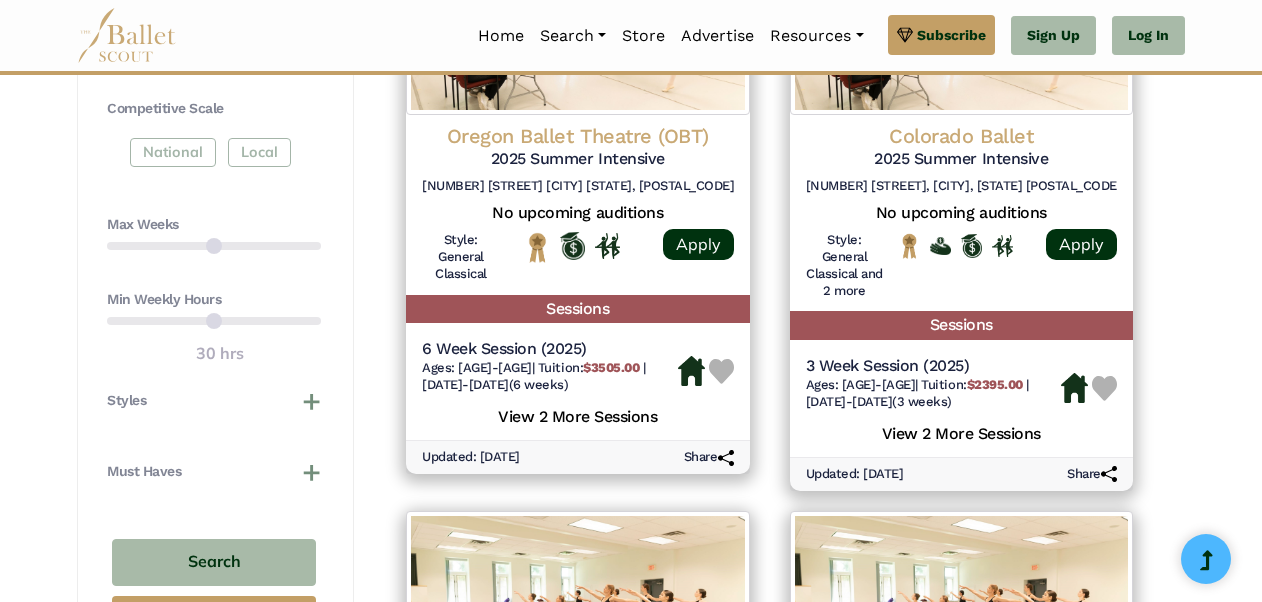 click on "Max Weeks" at bounding box center [214, 240] 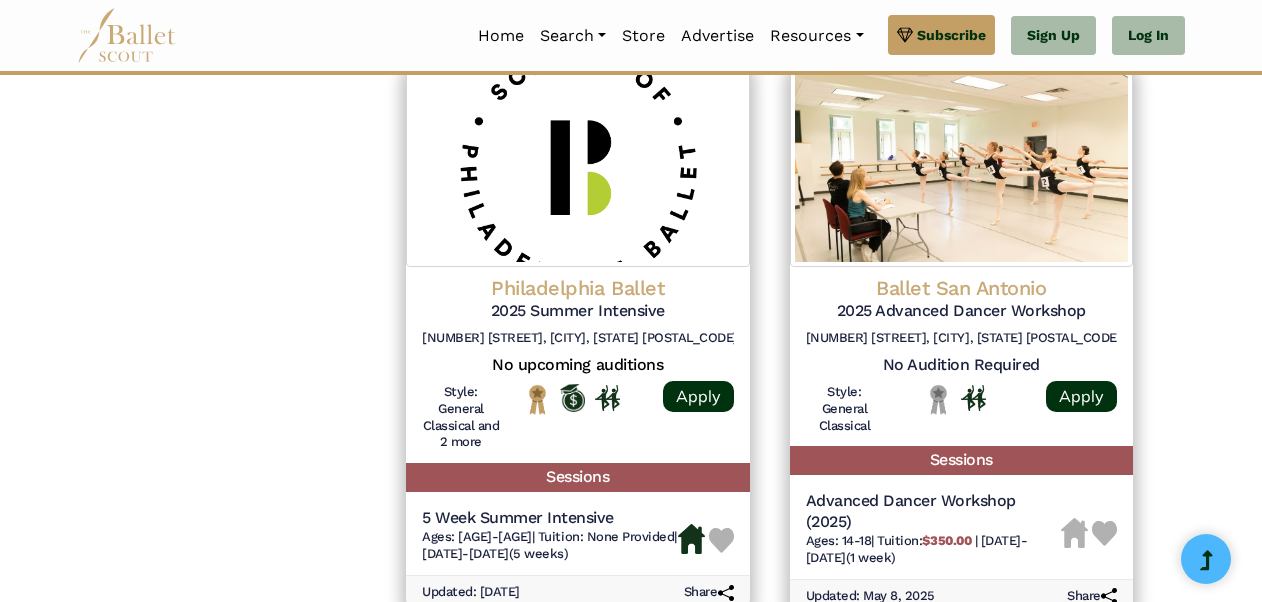 scroll, scrollTop: 3000, scrollLeft: 0, axis: vertical 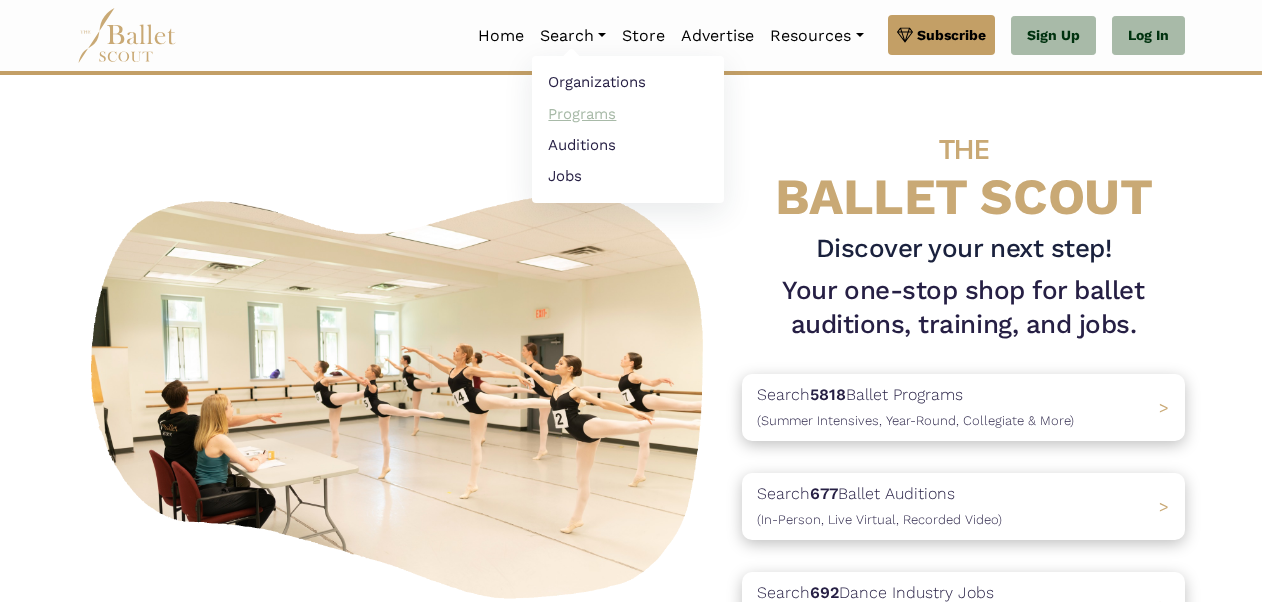 click on "Programs" at bounding box center (628, 113) 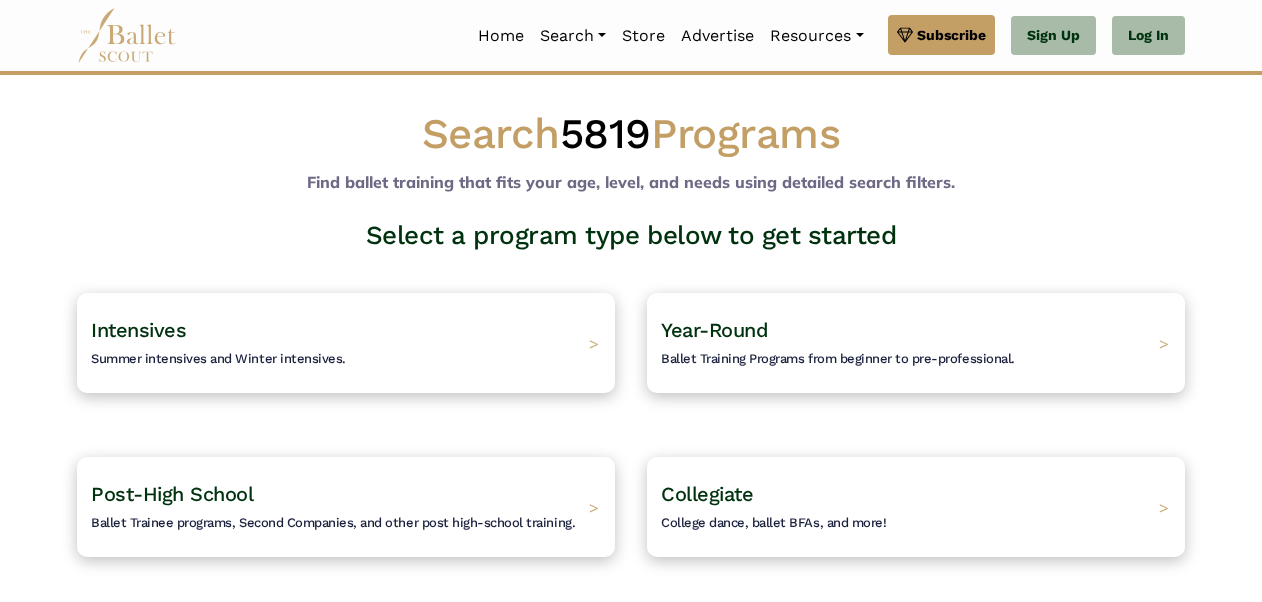 scroll, scrollTop: 0, scrollLeft: 0, axis: both 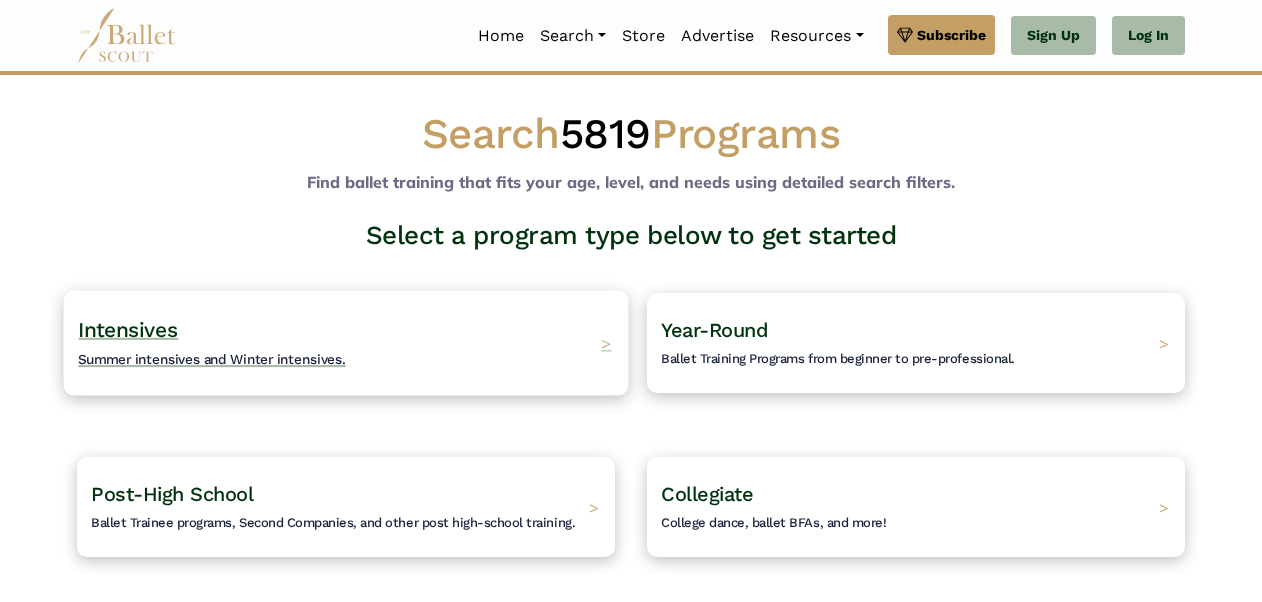 click on "Summer
intensives and Winter intensives." at bounding box center [212, 359] 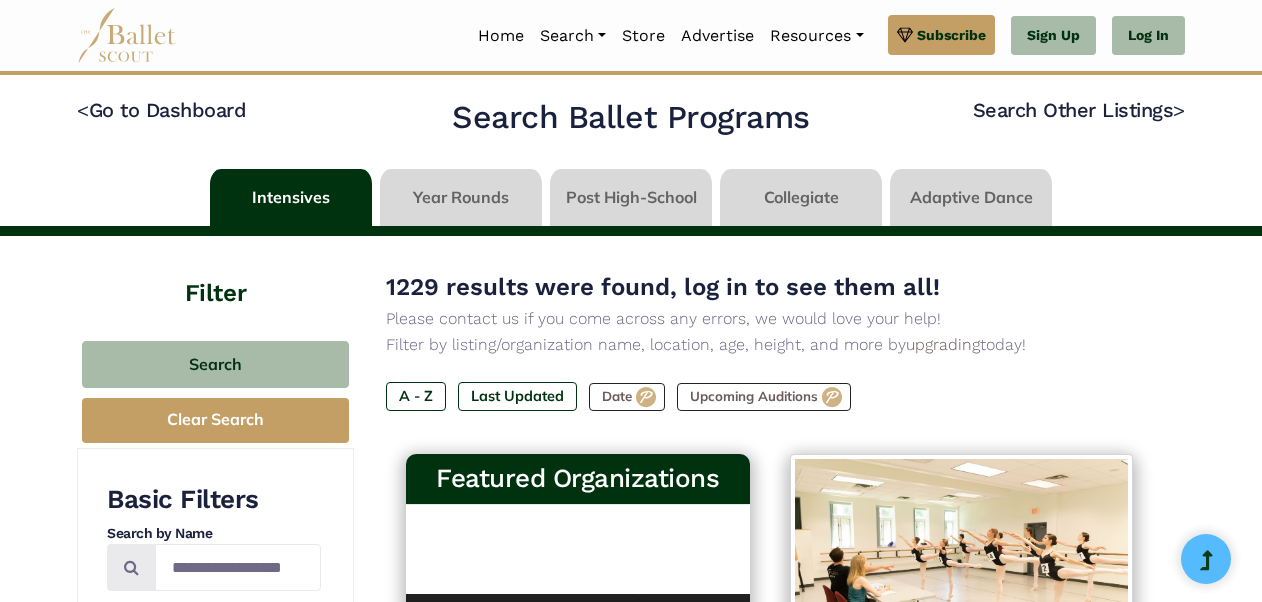 scroll, scrollTop: 200, scrollLeft: 0, axis: vertical 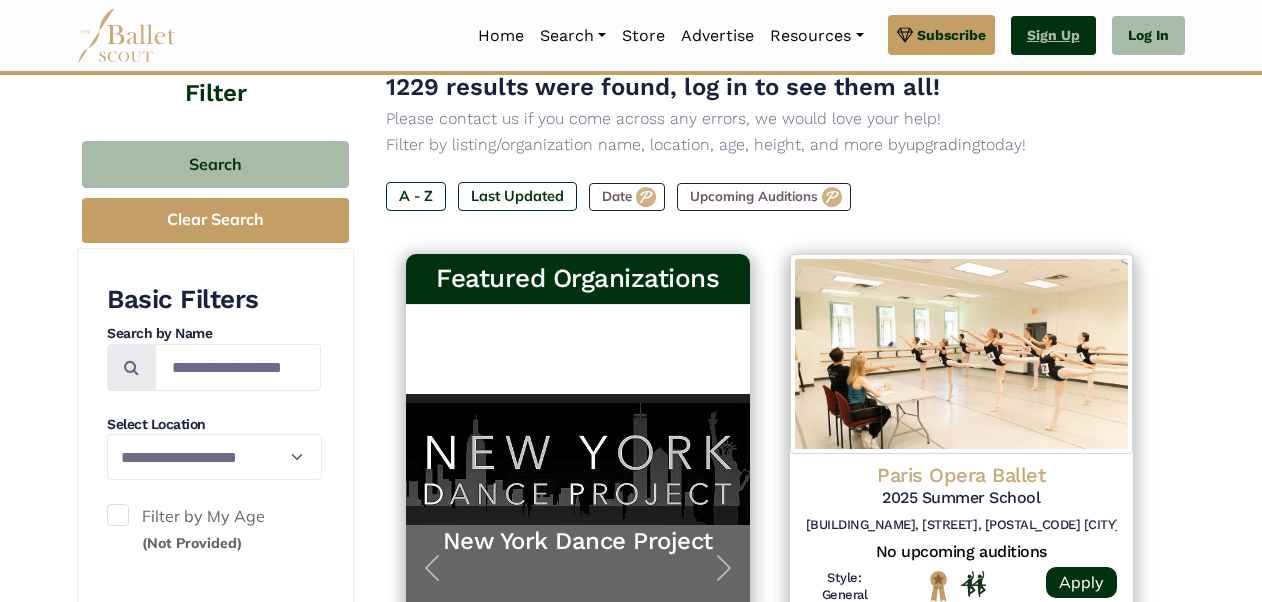click on "Sign Up" at bounding box center [1053, 36] 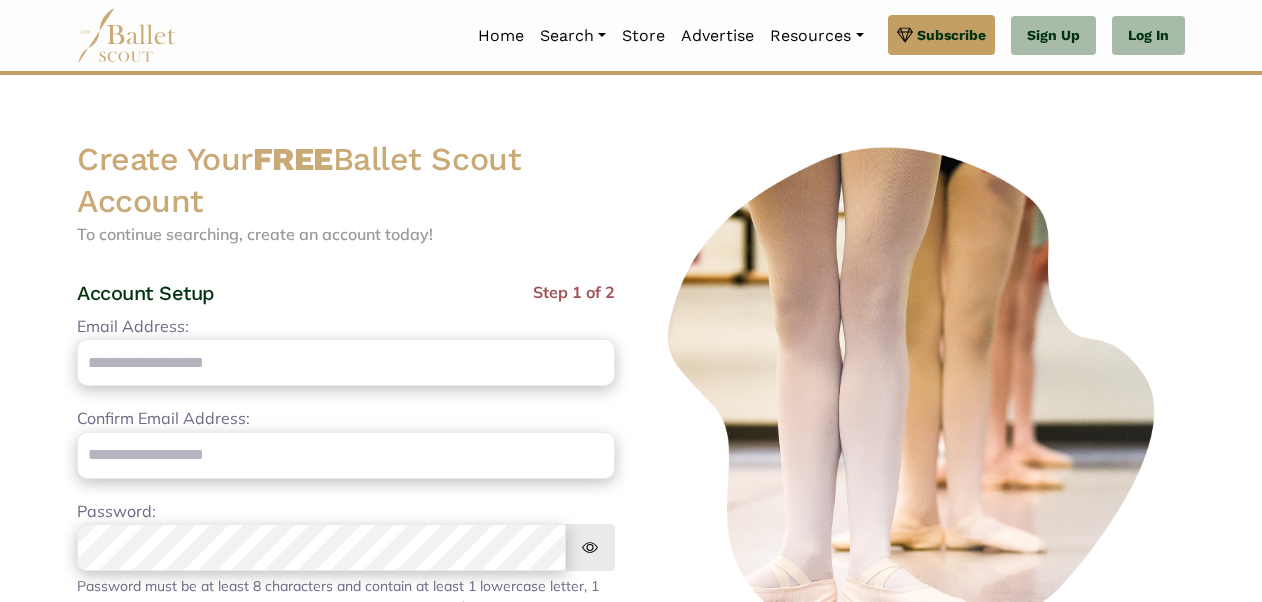 scroll, scrollTop: 0, scrollLeft: 0, axis: both 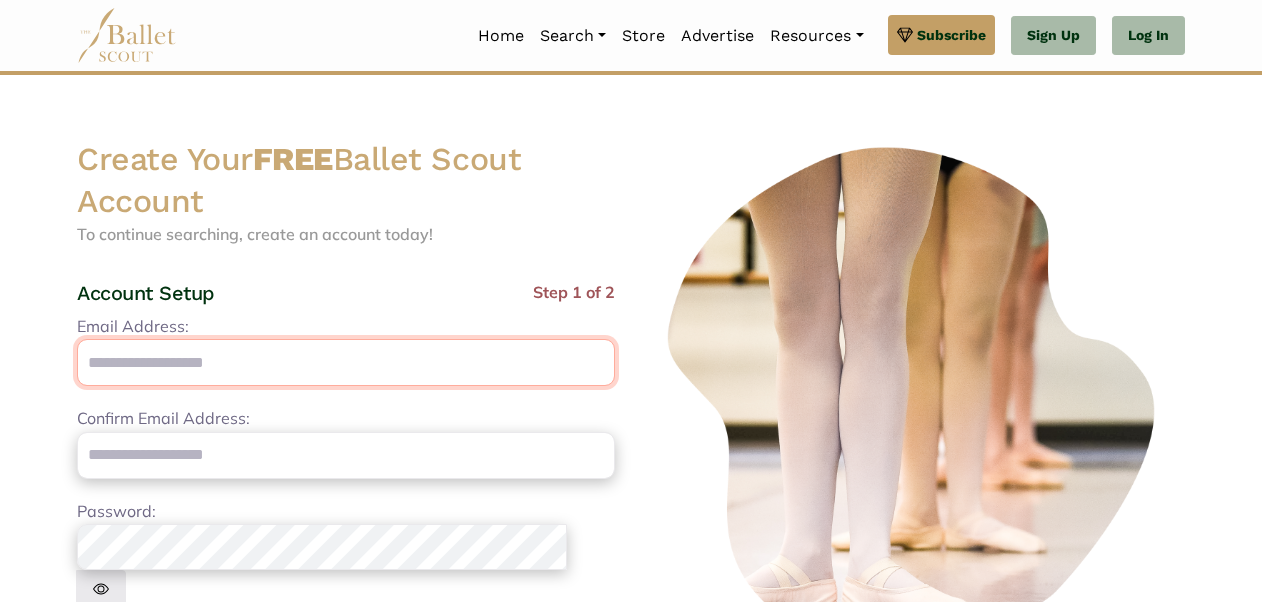 click on "Email Address:" at bounding box center [346, 362] 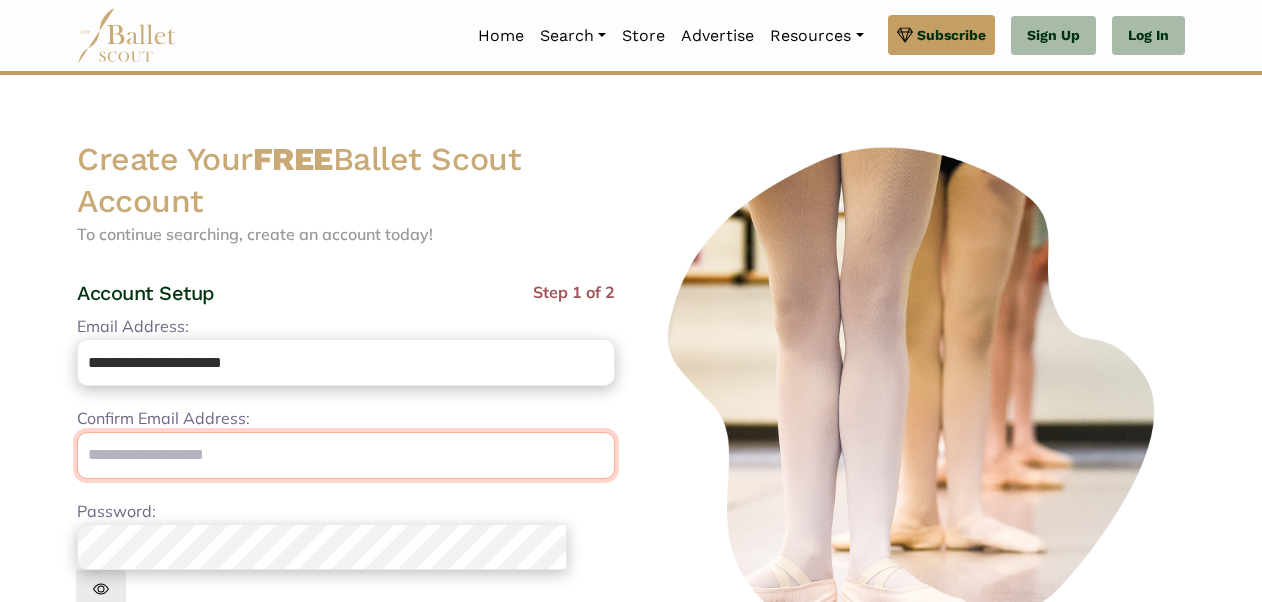 type on "**********" 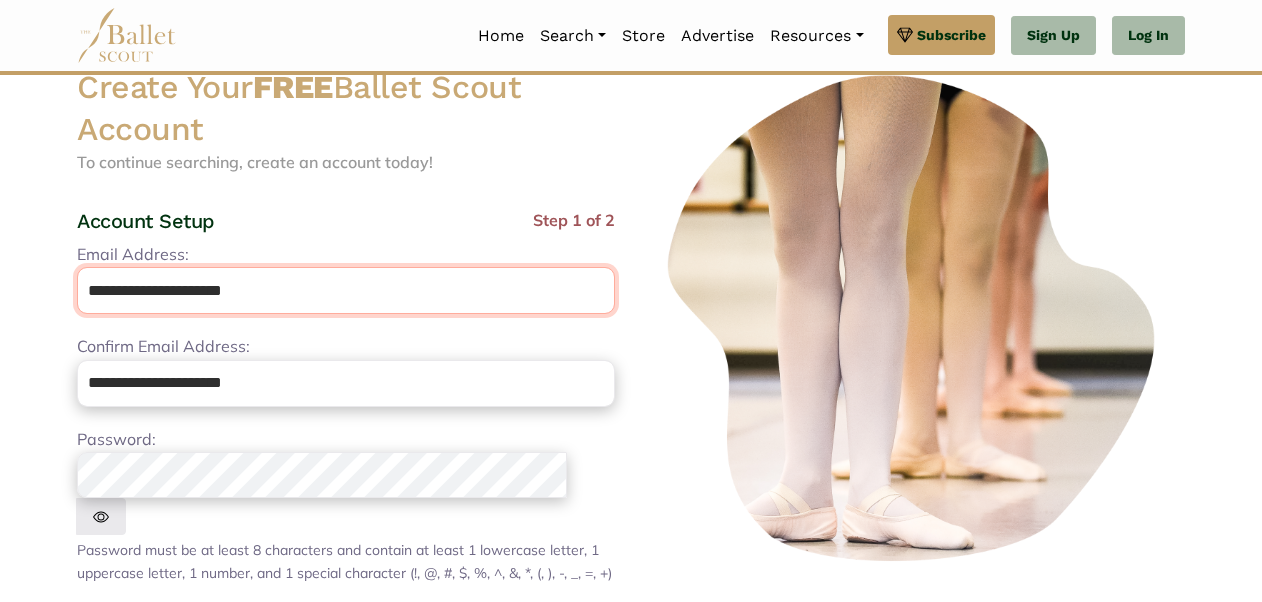 scroll, scrollTop: 200, scrollLeft: 0, axis: vertical 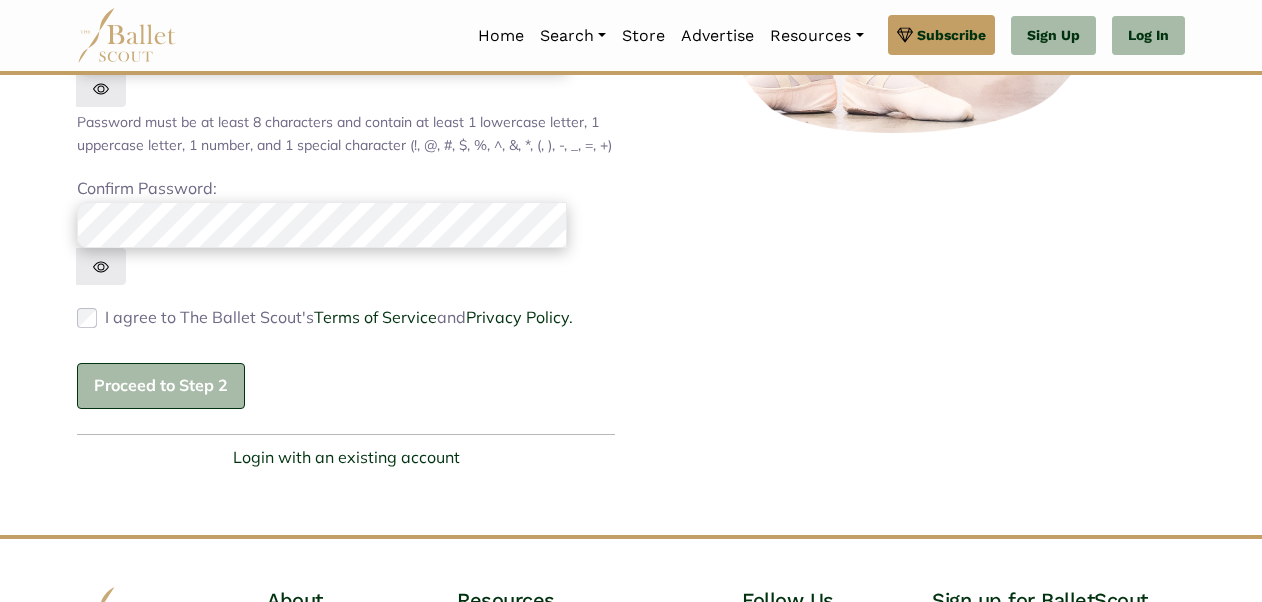 click on "Proceed to Step 2" at bounding box center (161, 386) 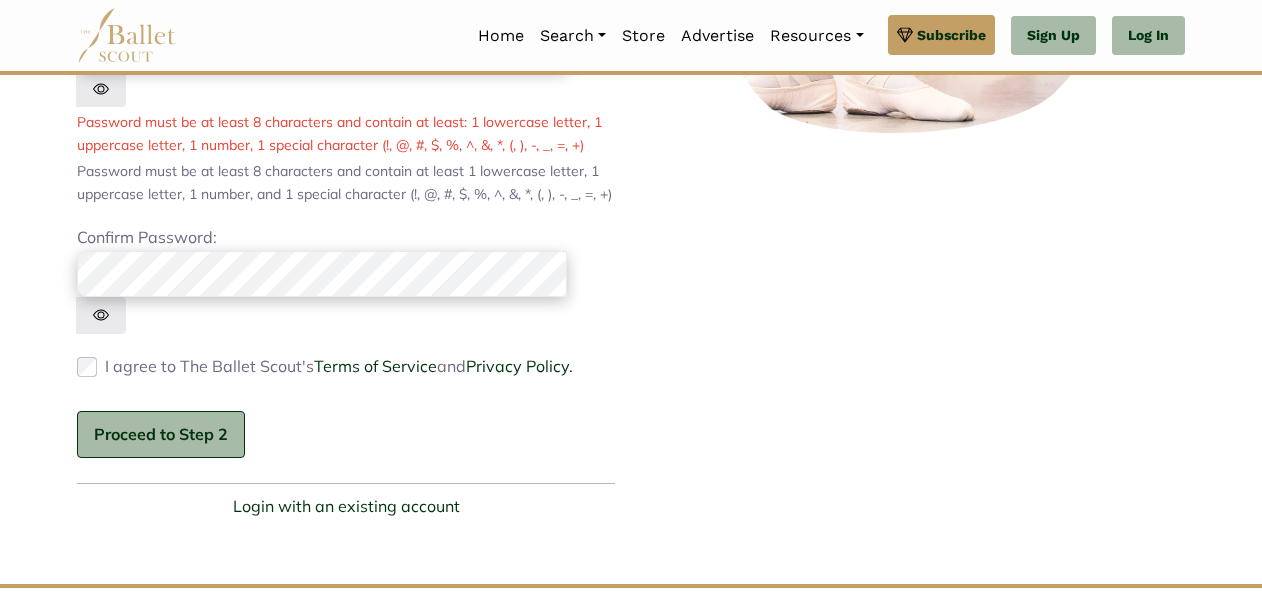 scroll, scrollTop: 200, scrollLeft: 0, axis: vertical 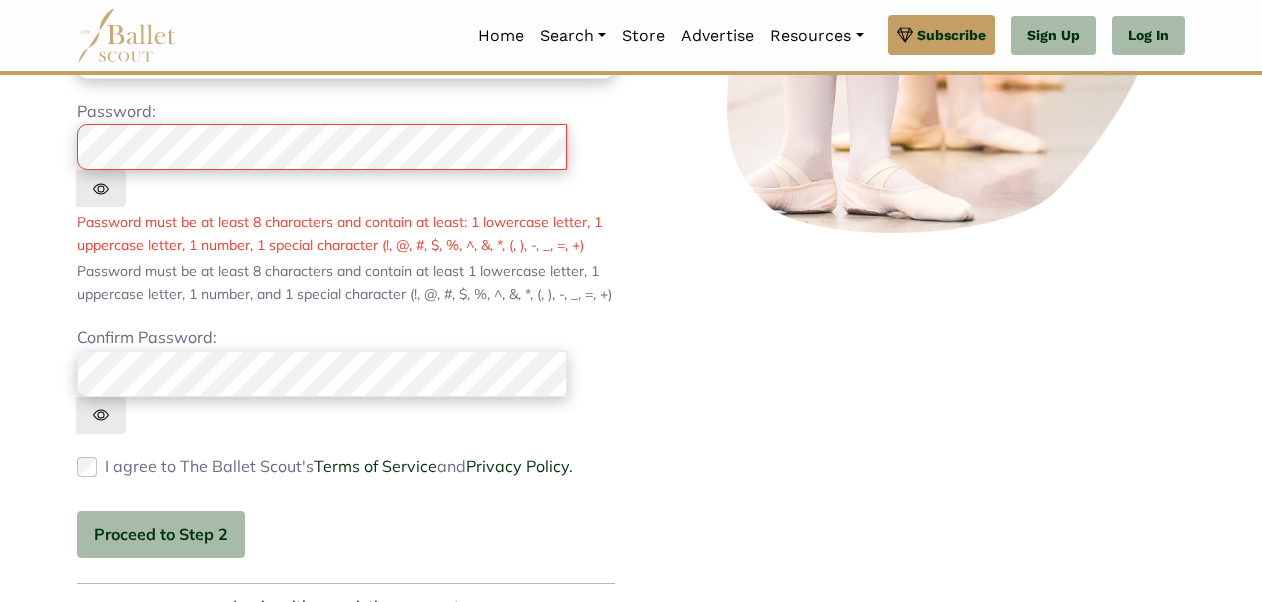 click at bounding box center [916, 179] 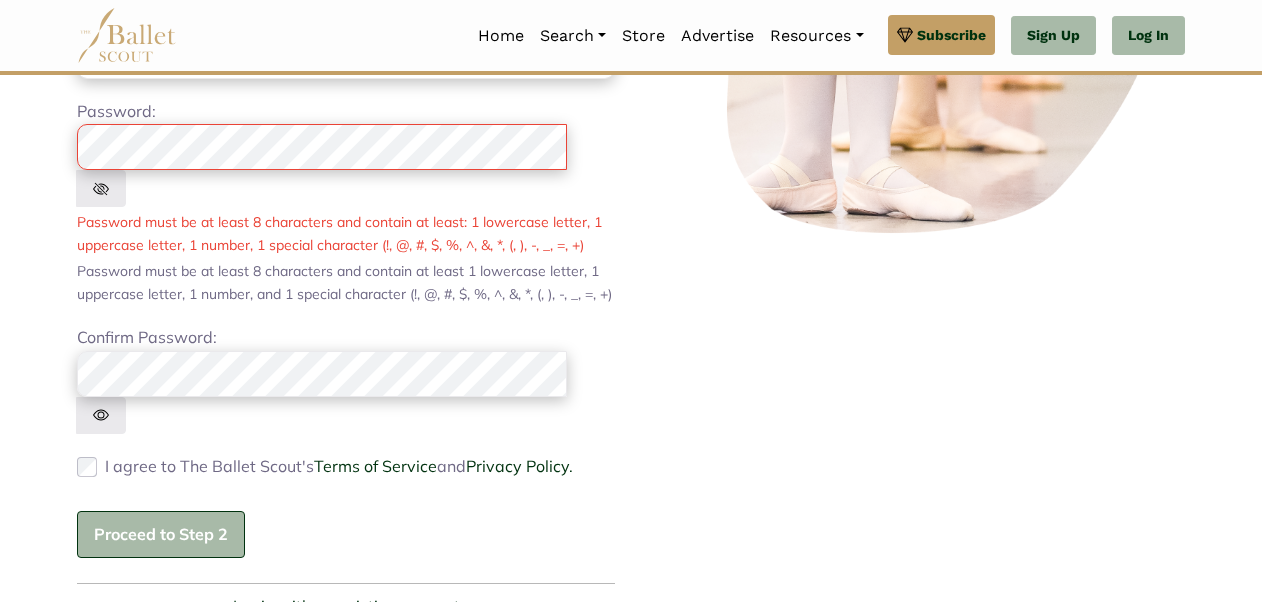 click on "Proceed to Step 2" at bounding box center [161, 534] 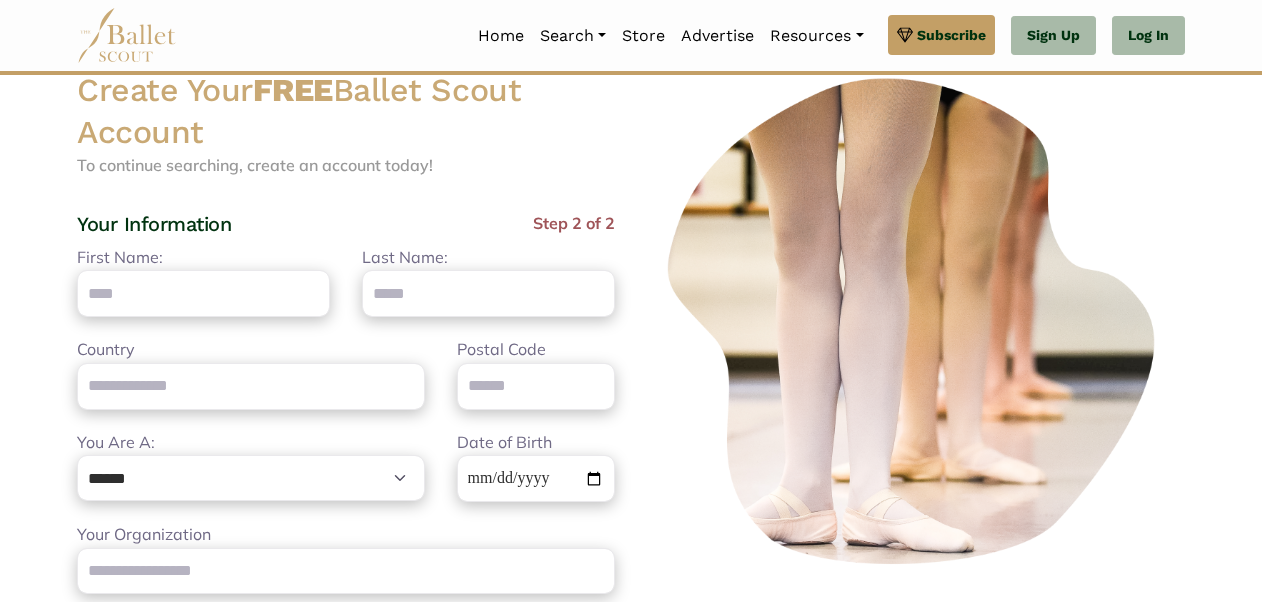 scroll, scrollTop: 0, scrollLeft: 0, axis: both 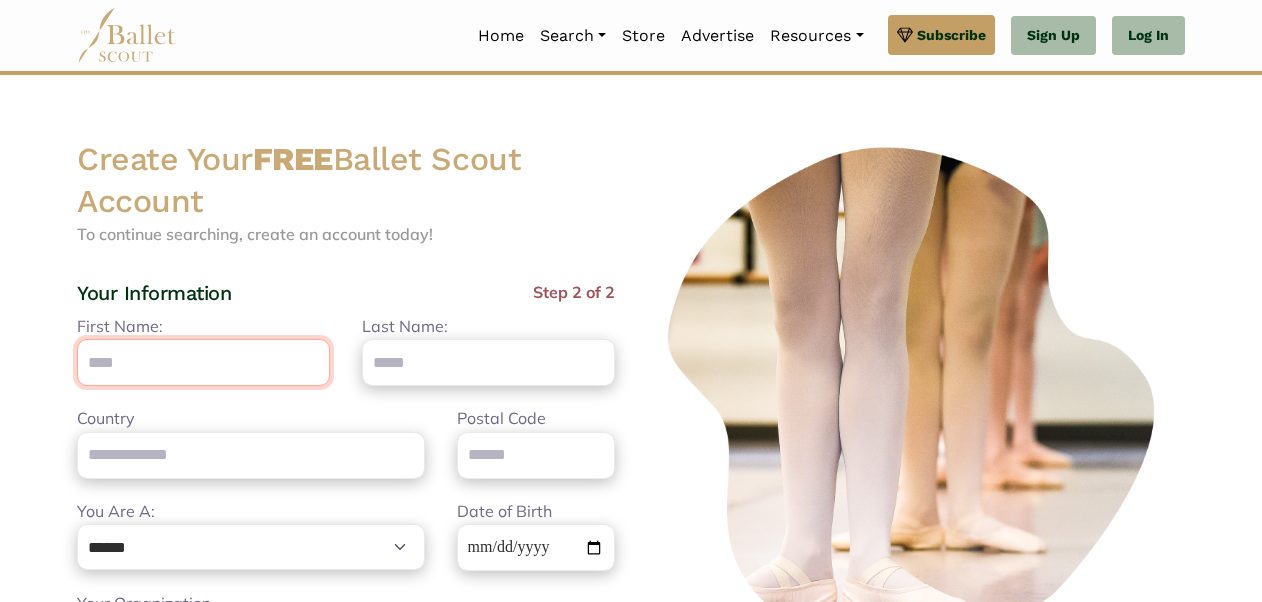 click on "First Name:" at bounding box center [203, 362] 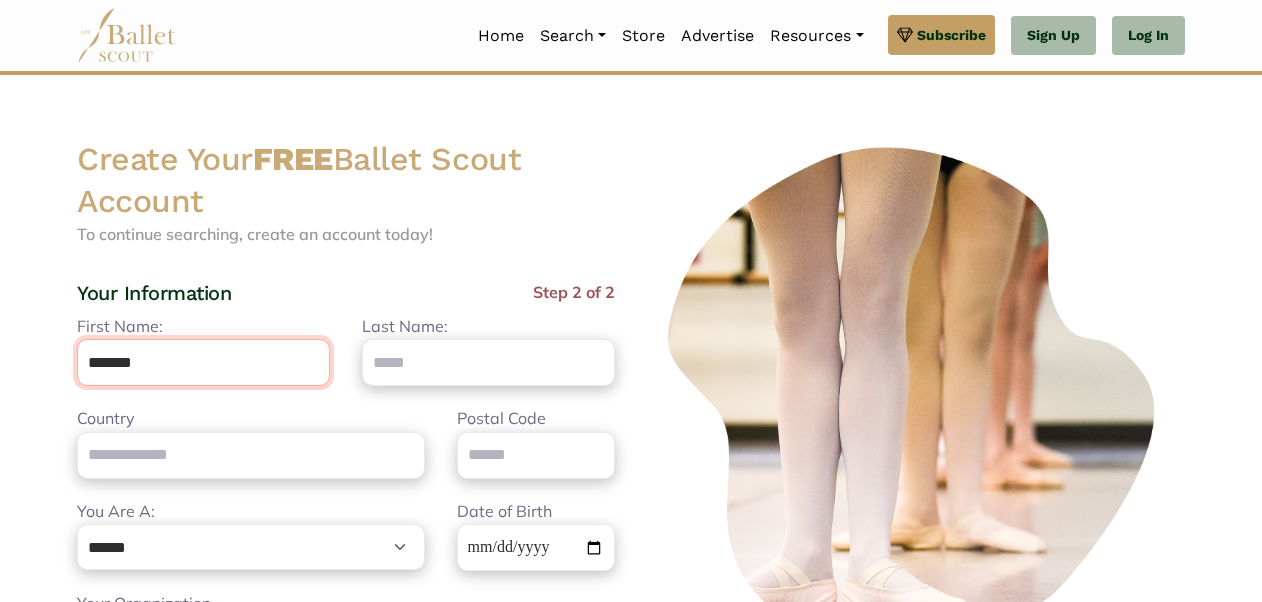 type on "*******" 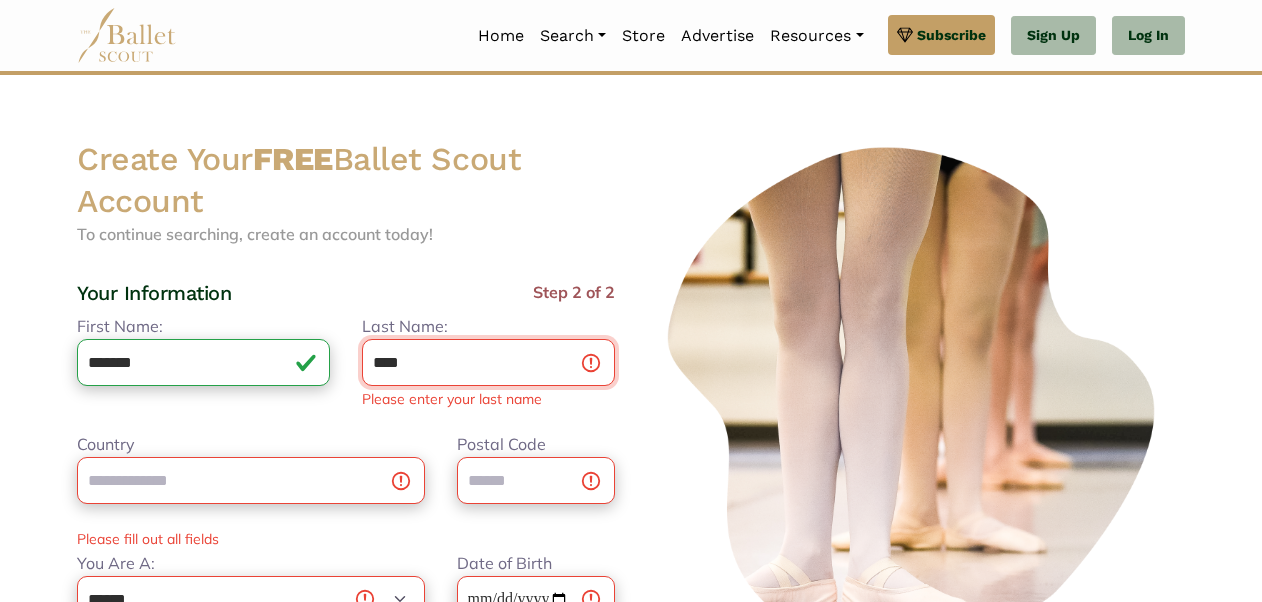 type on "****" 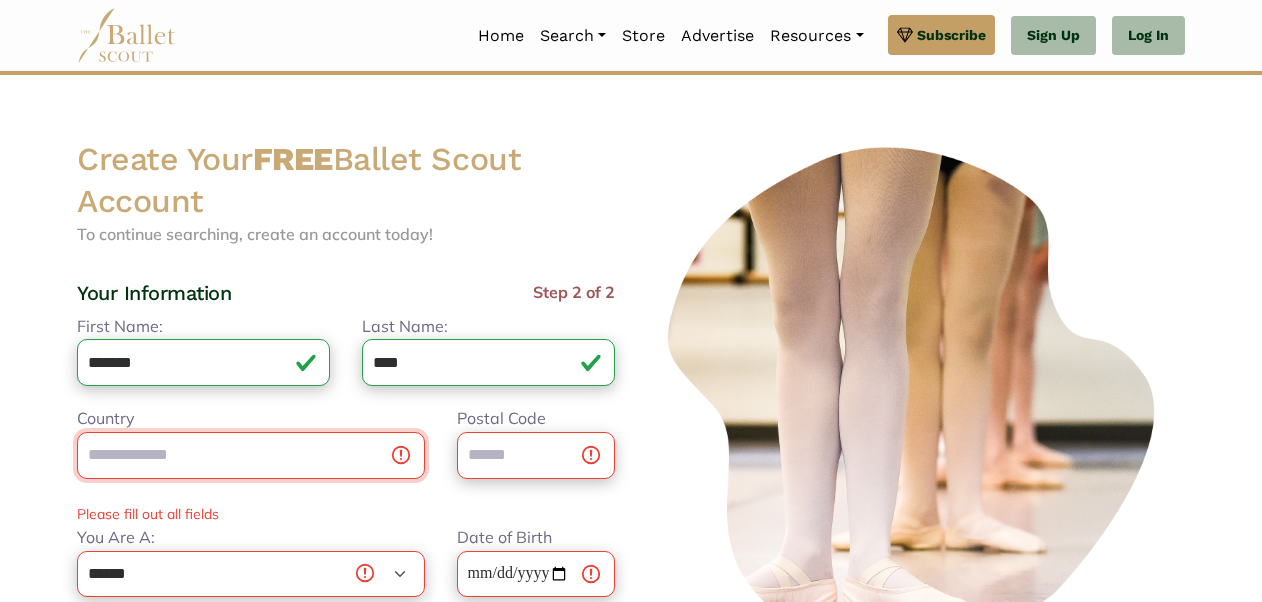 click on "Country" at bounding box center (251, 455) 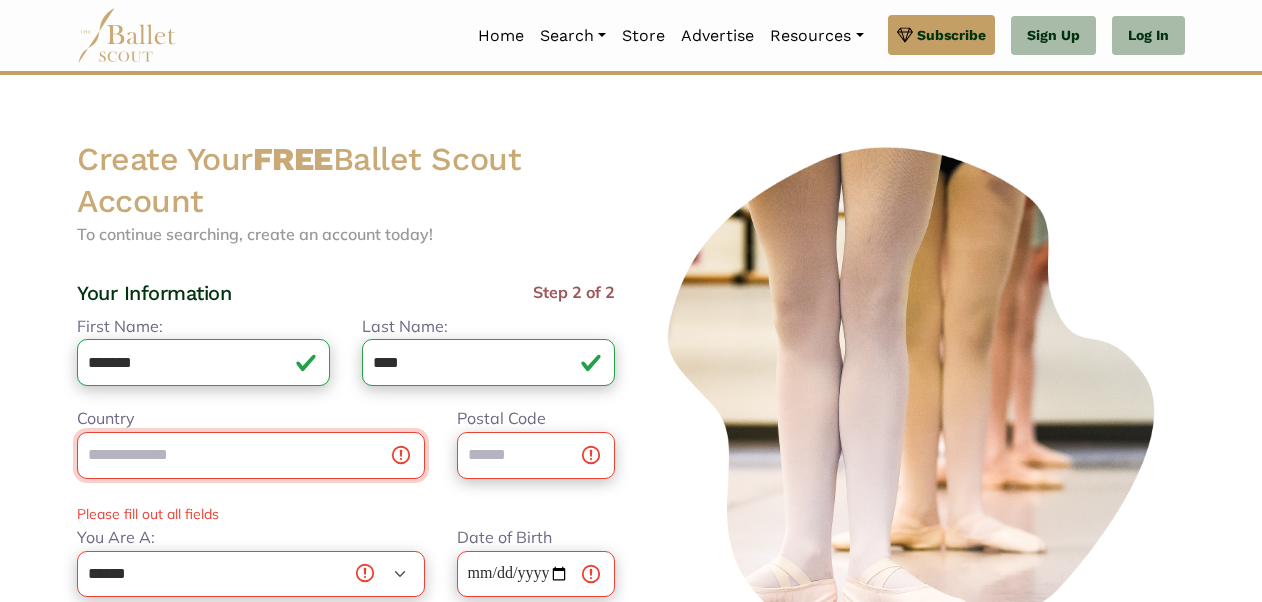 type on "**********" 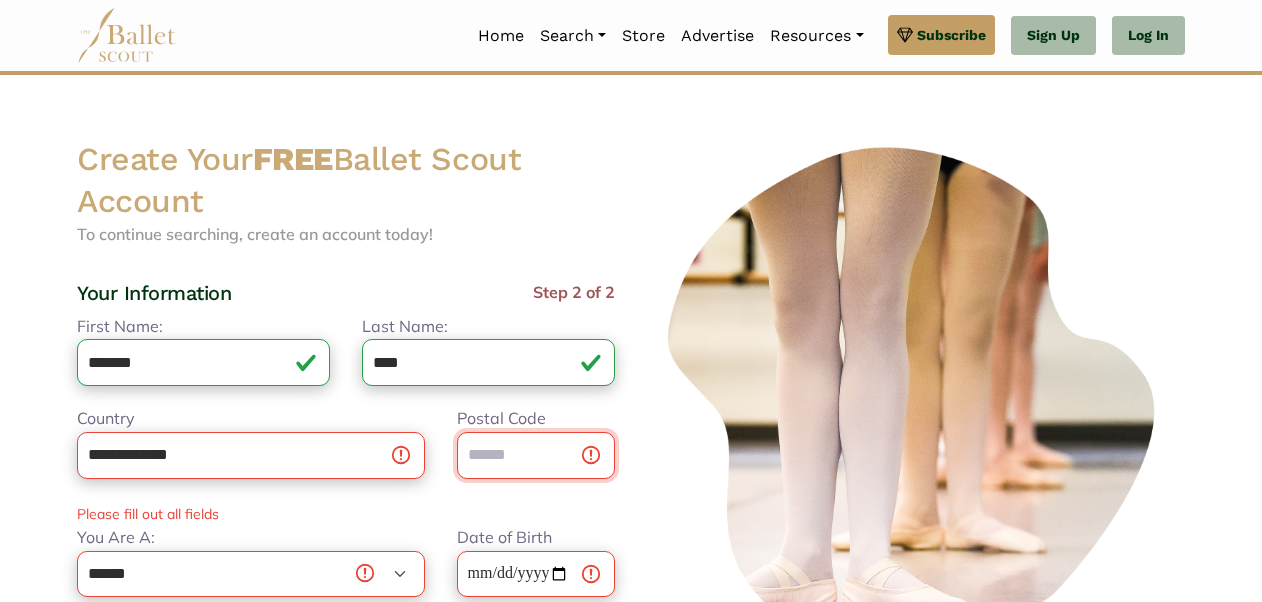 type on "*****" 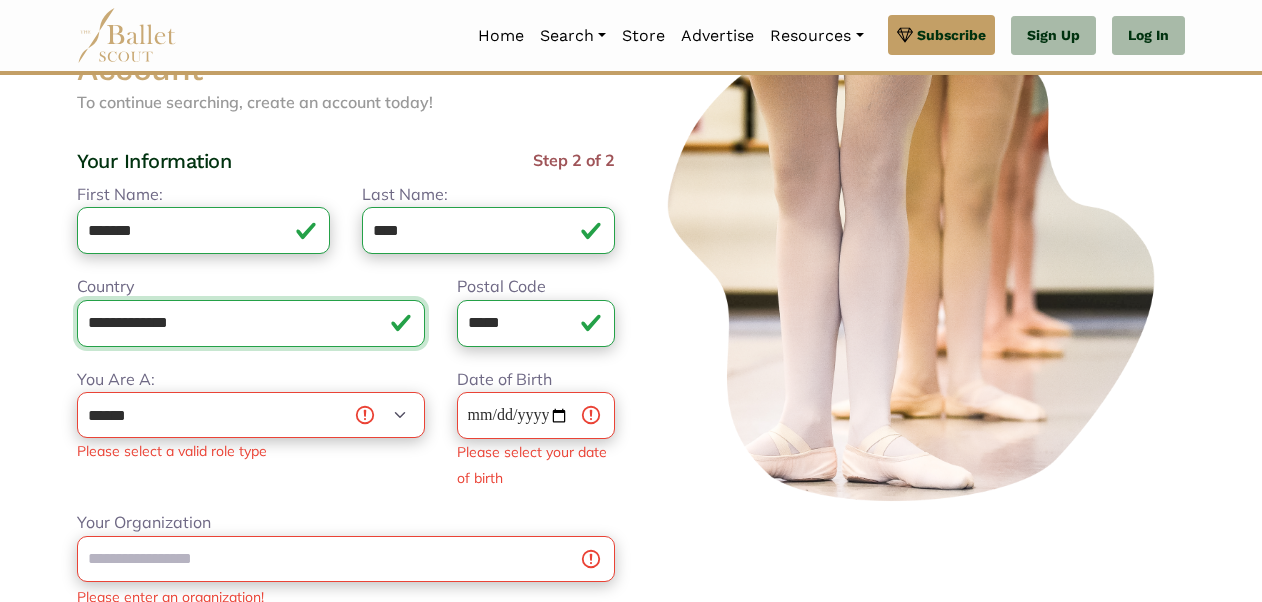 scroll, scrollTop: 200, scrollLeft: 0, axis: vertical 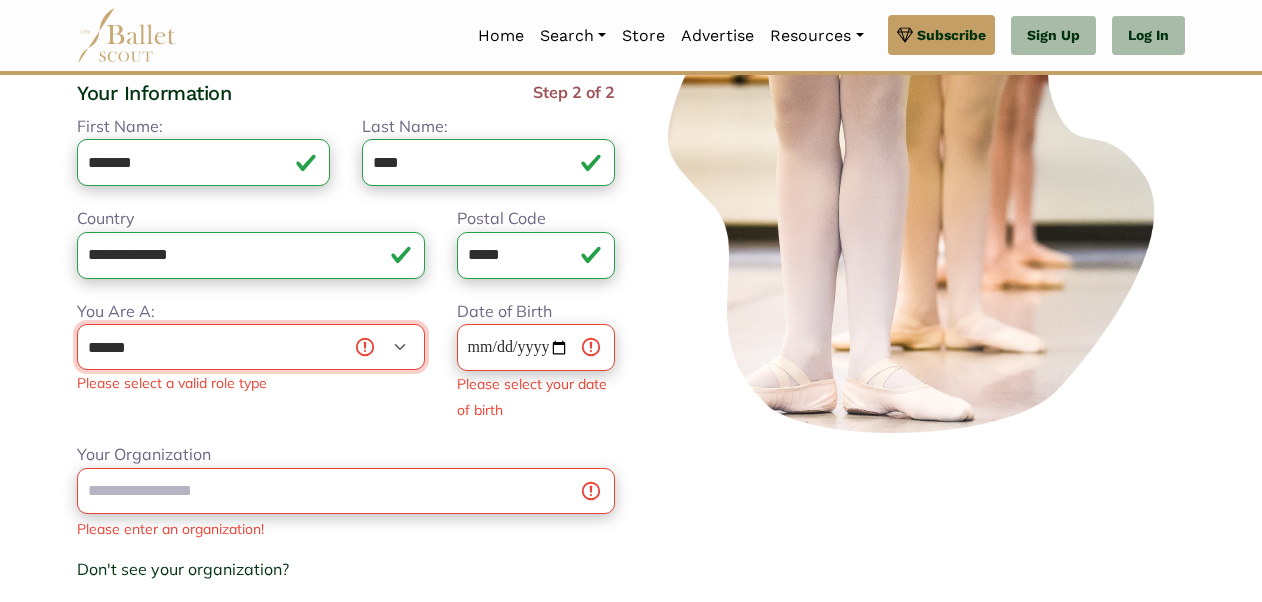 click on "**********" at bounding box center [251, 347] 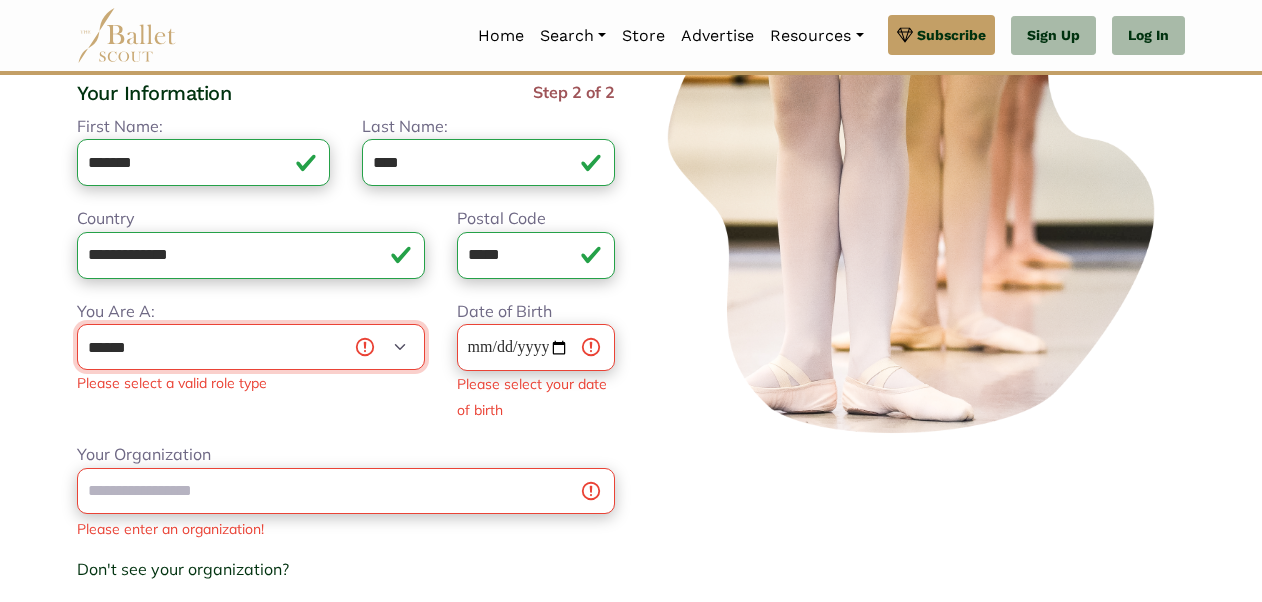 select on "***" 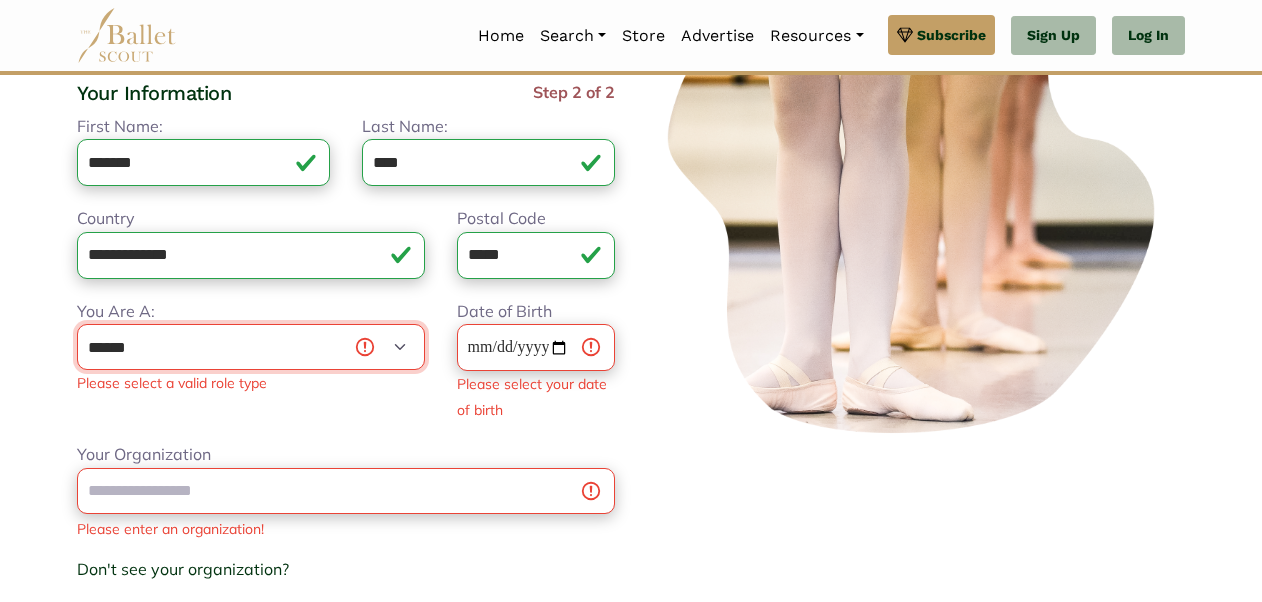 click on "**********" at bounding box center [251, 347] 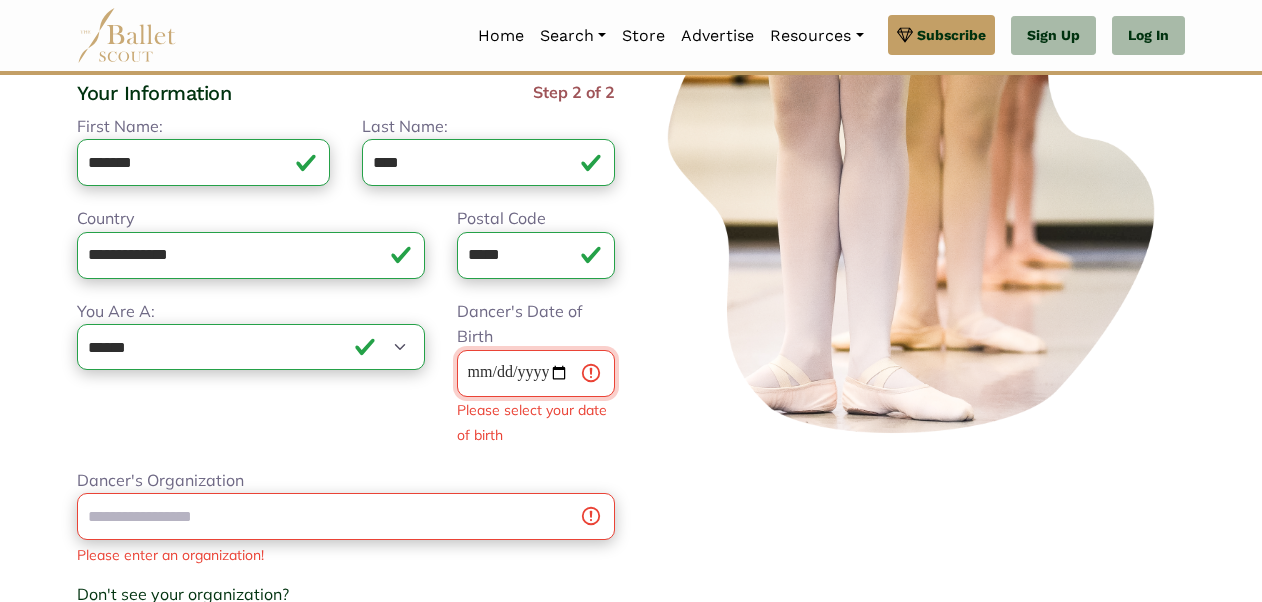click on "Dancer's Date of Birth" at bounding box center [536, 373] 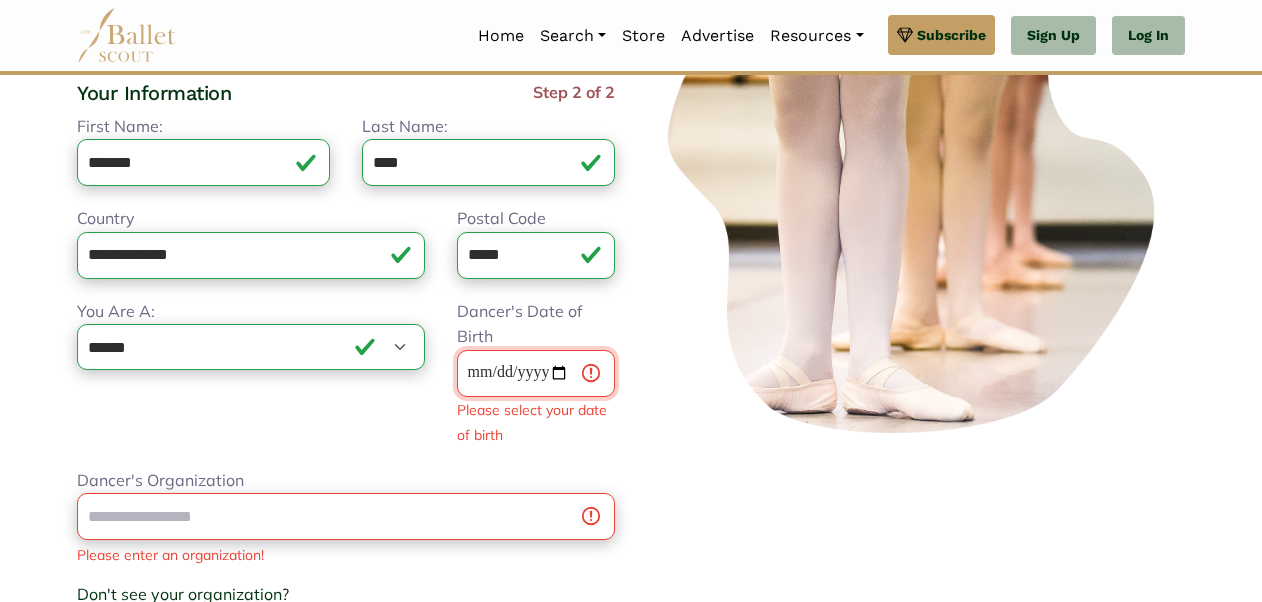 type on "**********" 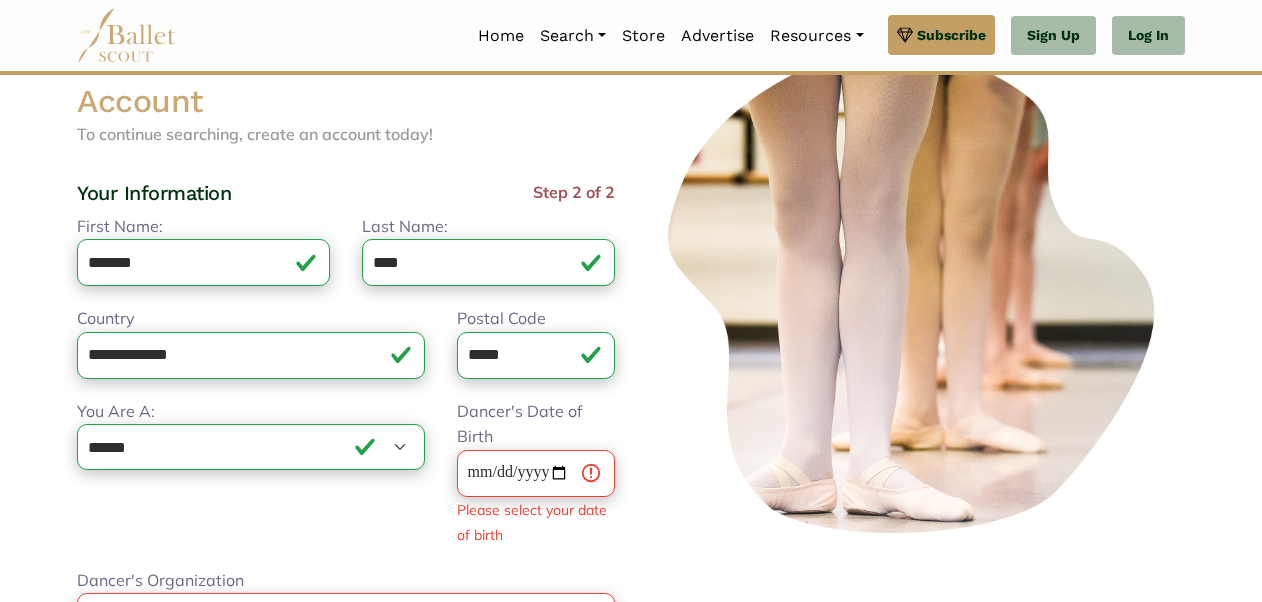 drag, startPoint x: 751, startPoint y: 562, endPoint x: 717, endPoint y: 548, distance: 36.769554 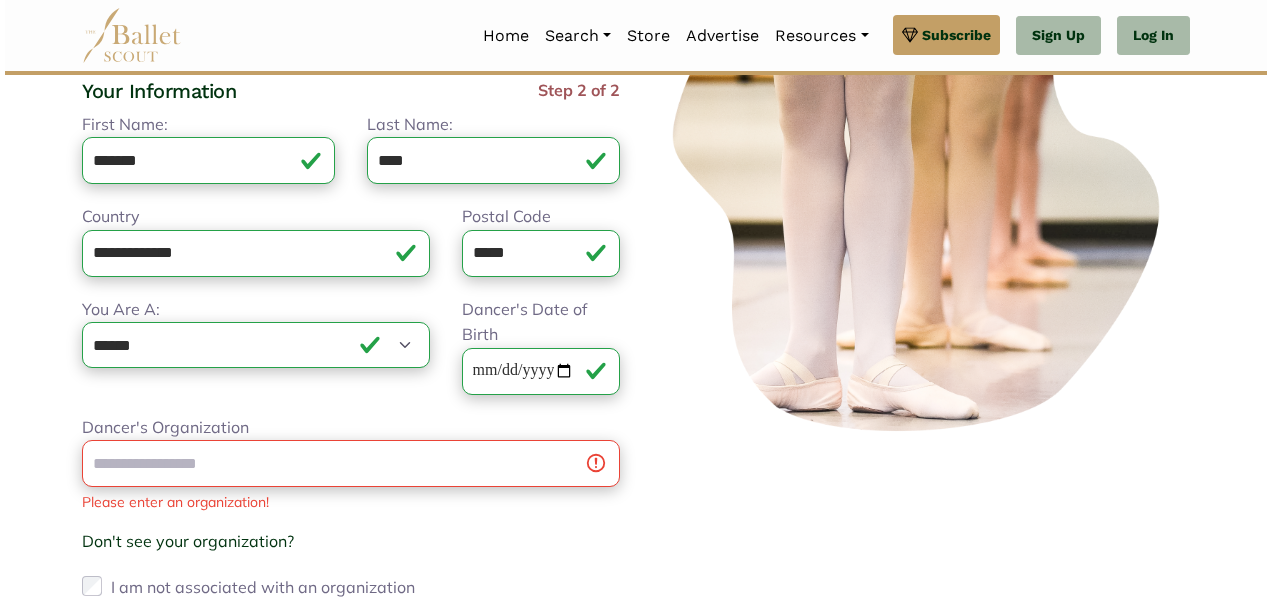 scroll, scrollTop: 300, scrollLeft: 0, axis: vertical 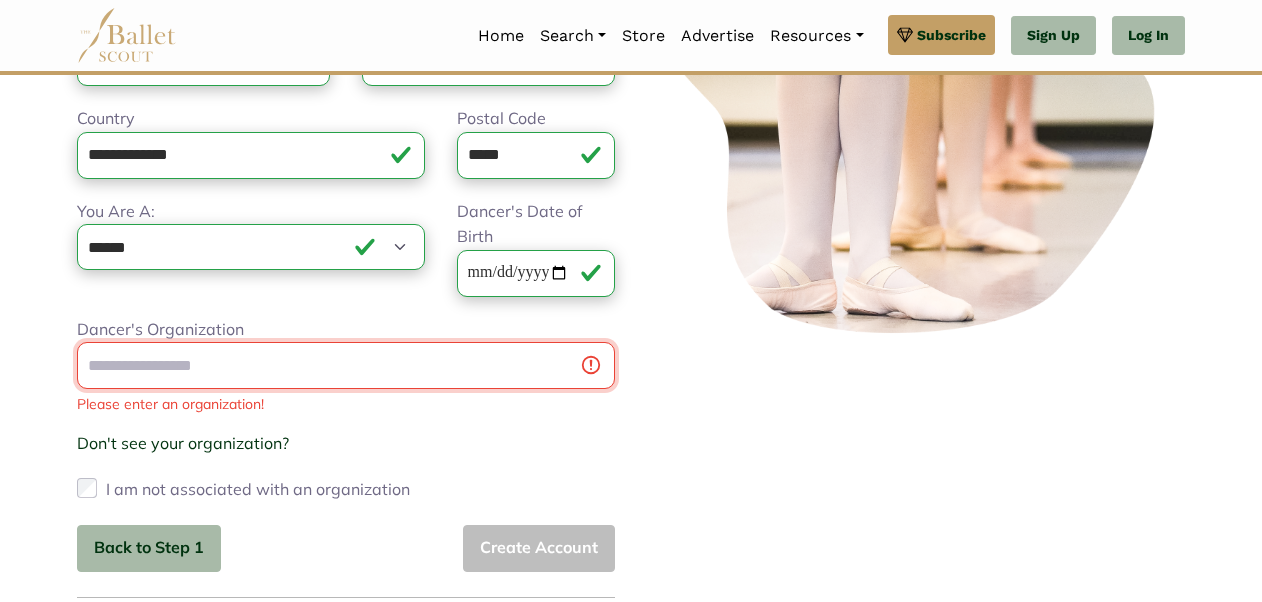 click on "Dancer's Organization" at bounding box center [346, 365] 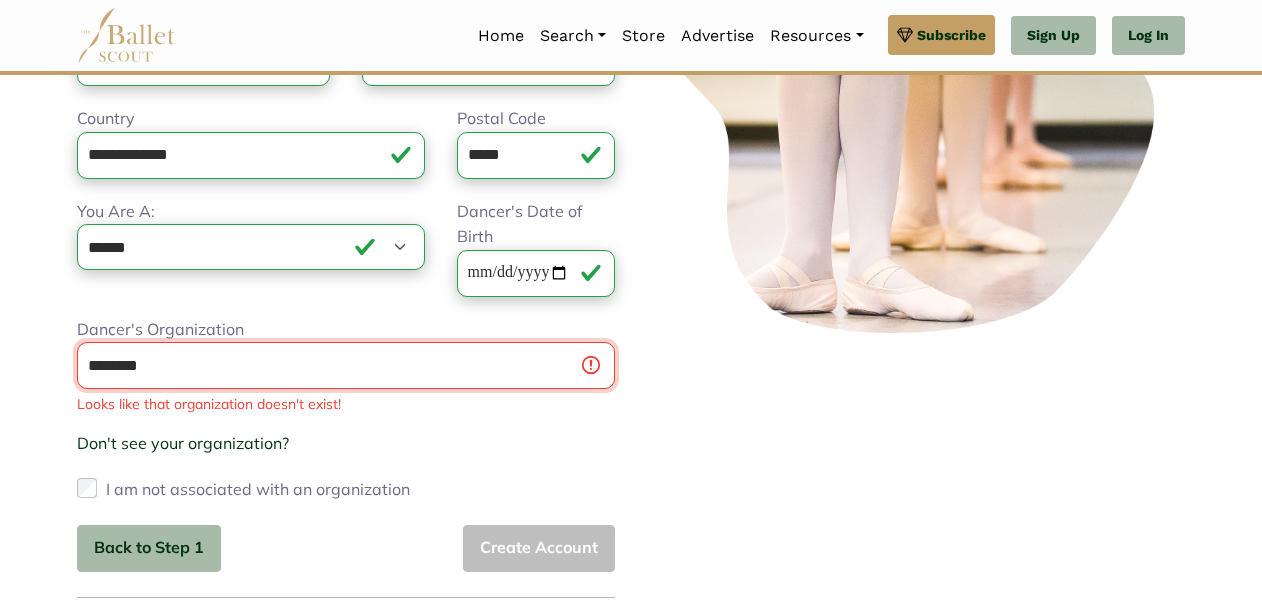 click on "********" at bounding box center [346, 365] 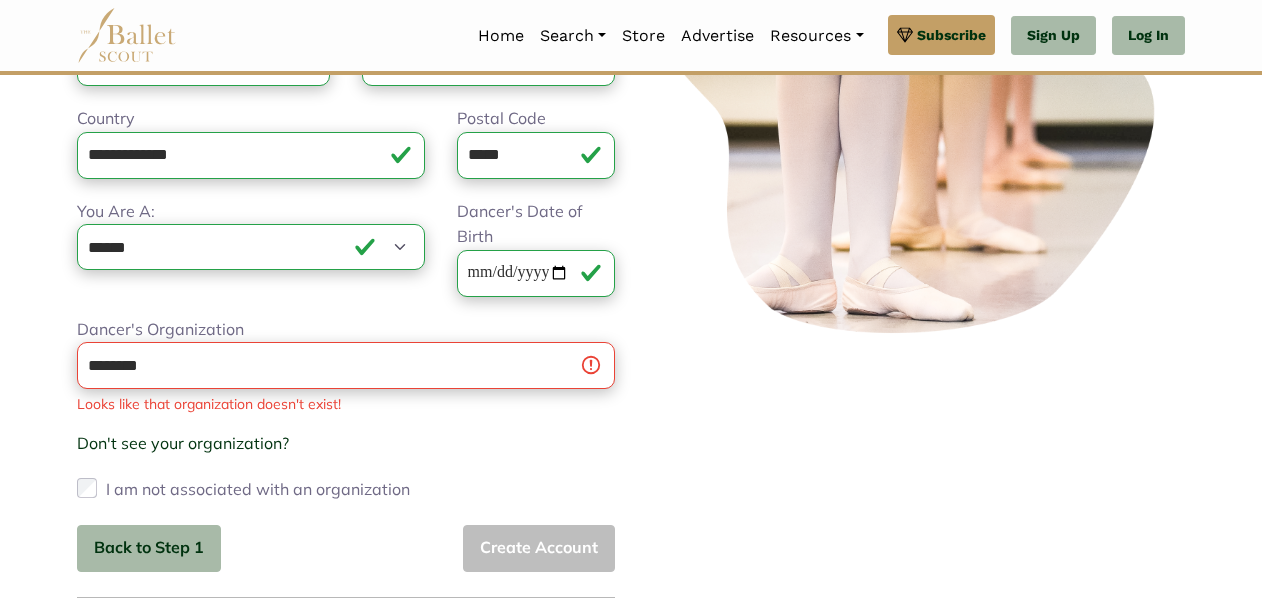 drag, startPoint x: 289, startPoint y: 392, endPoint x: -4, endPoint y: 372, distance: 293.6818 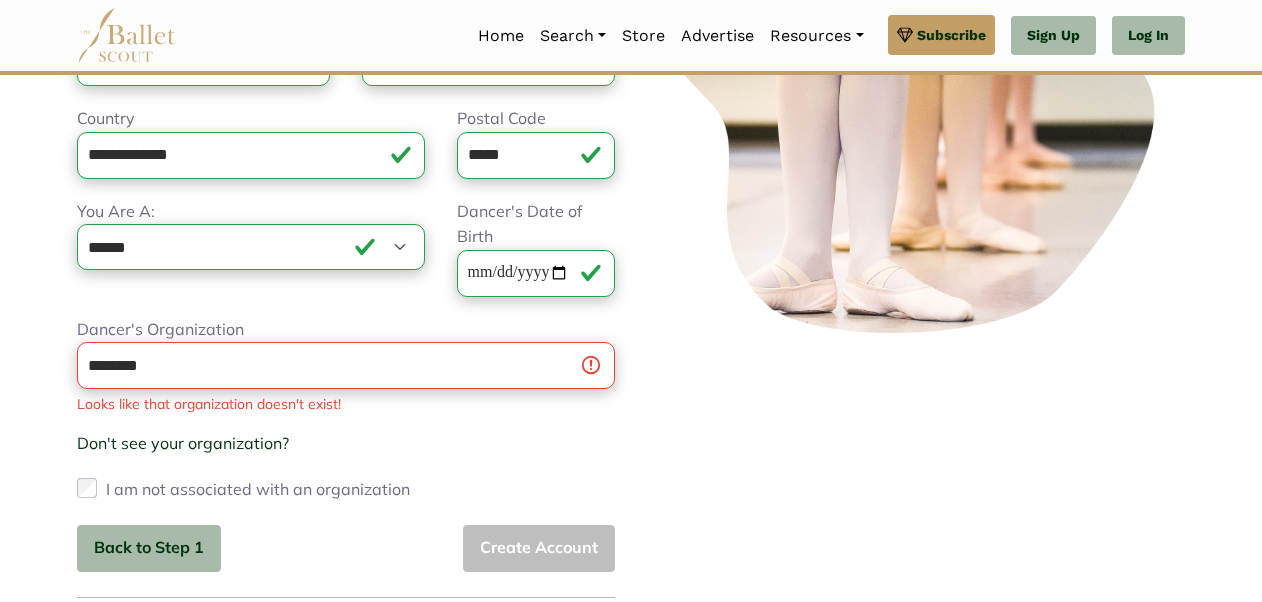 click on "Premium Feature
Make this audition season count. Upgrade to premium for access to tools and resources that will help you stay ahead of the game.
About Premium
Cancel
Loading...
Please Wait
Organizations Programs" at bounding box center [631, 343] 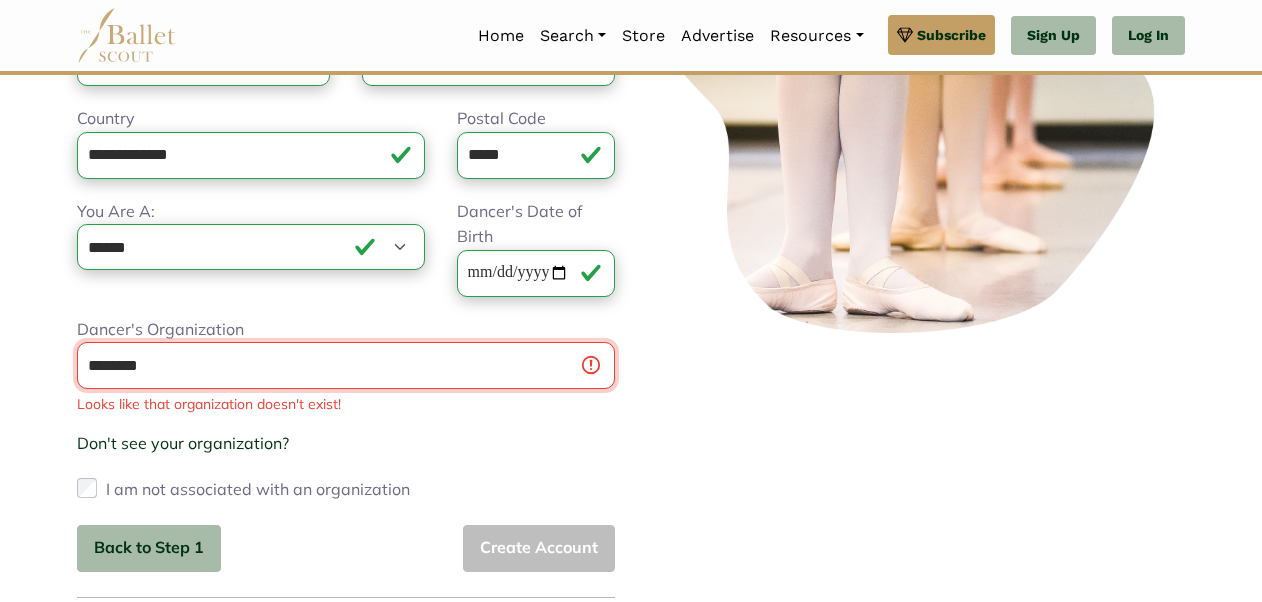 click on "********" at bounding box center (346, 365) 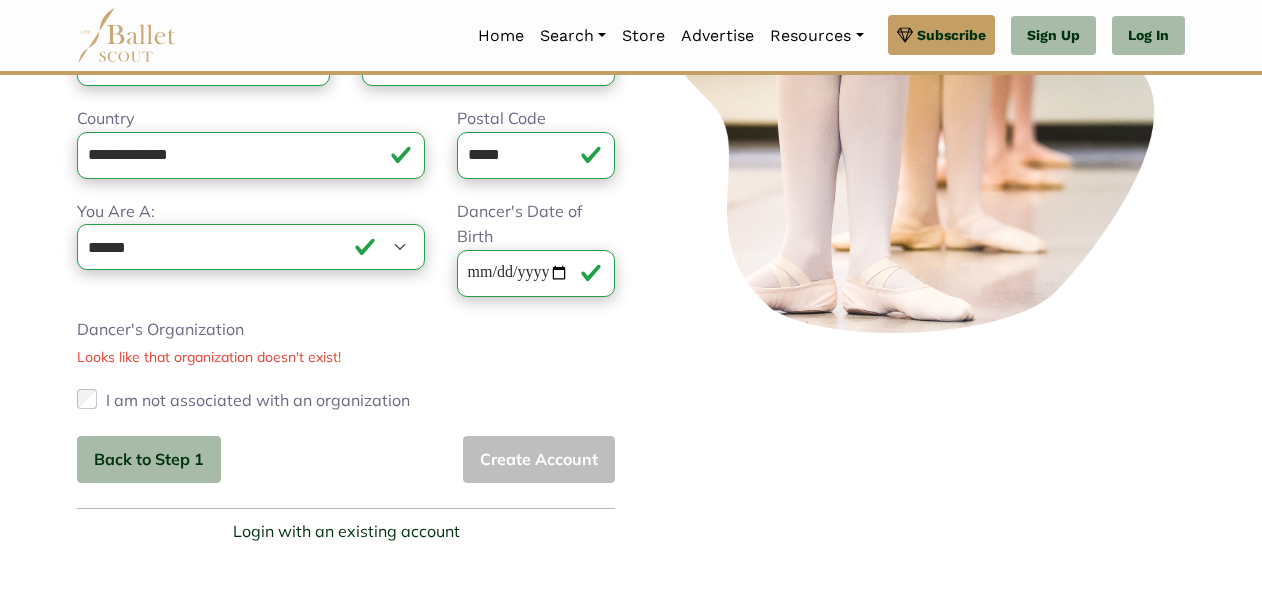 click on "Back to Step 1
Create Account" at bounding box center [346, 459] 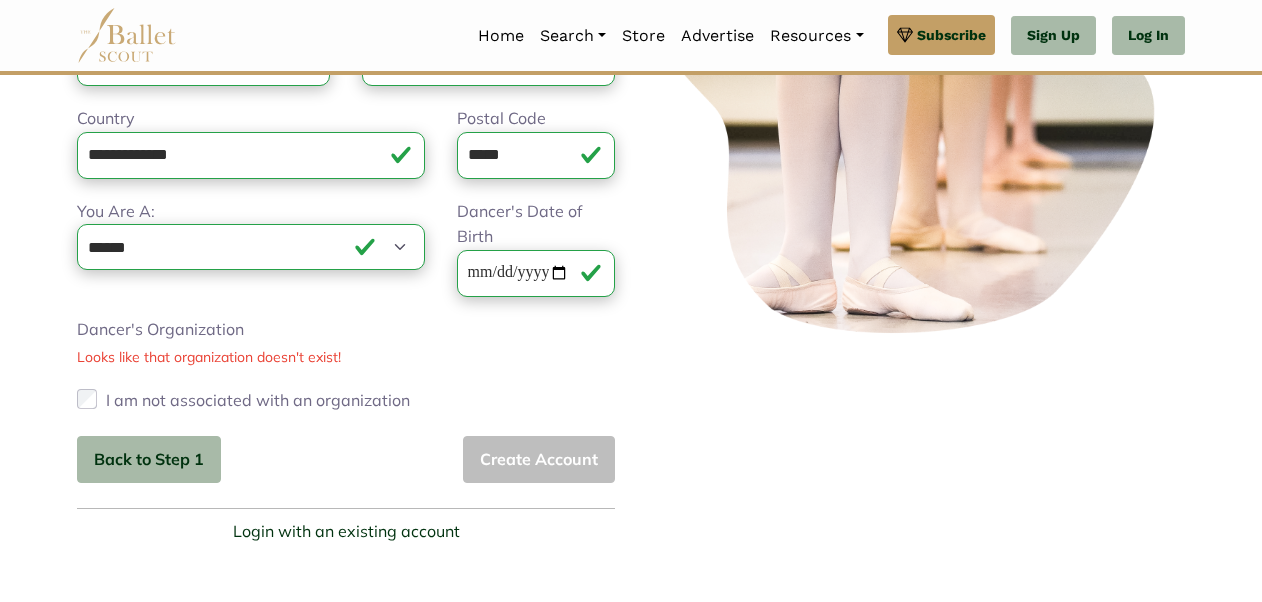 click on "I am not associated with an organization" at bounding box center [346, 400] 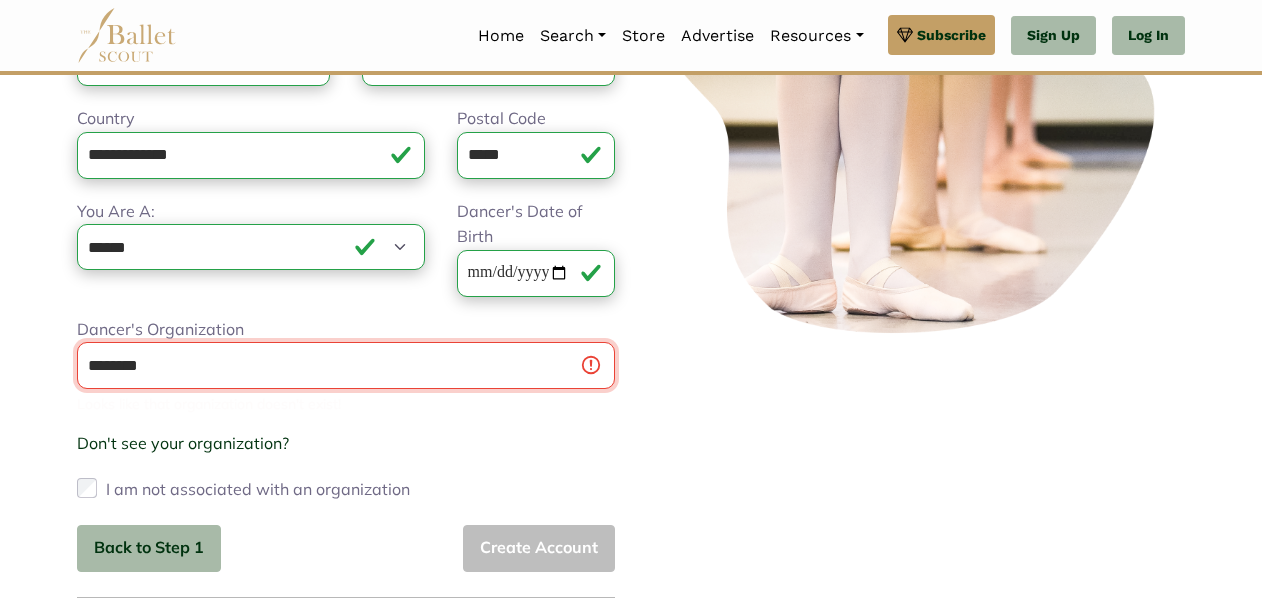 click on "********" at bounding box center (346, 365) 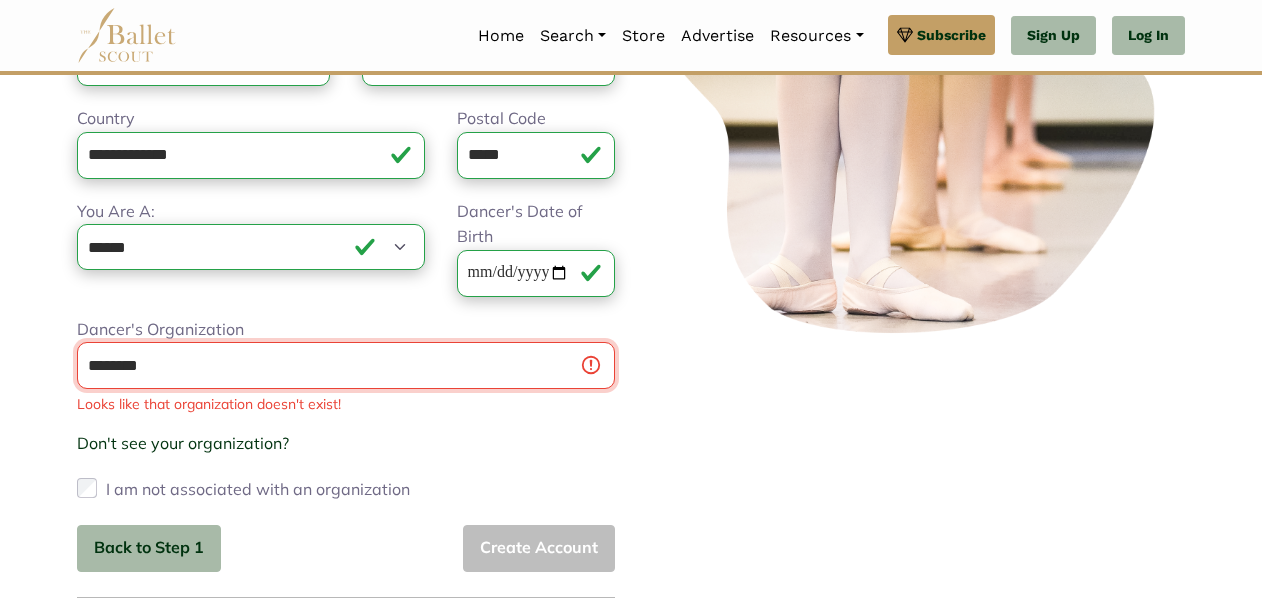 click on "********" at bounding box center [346, 365] 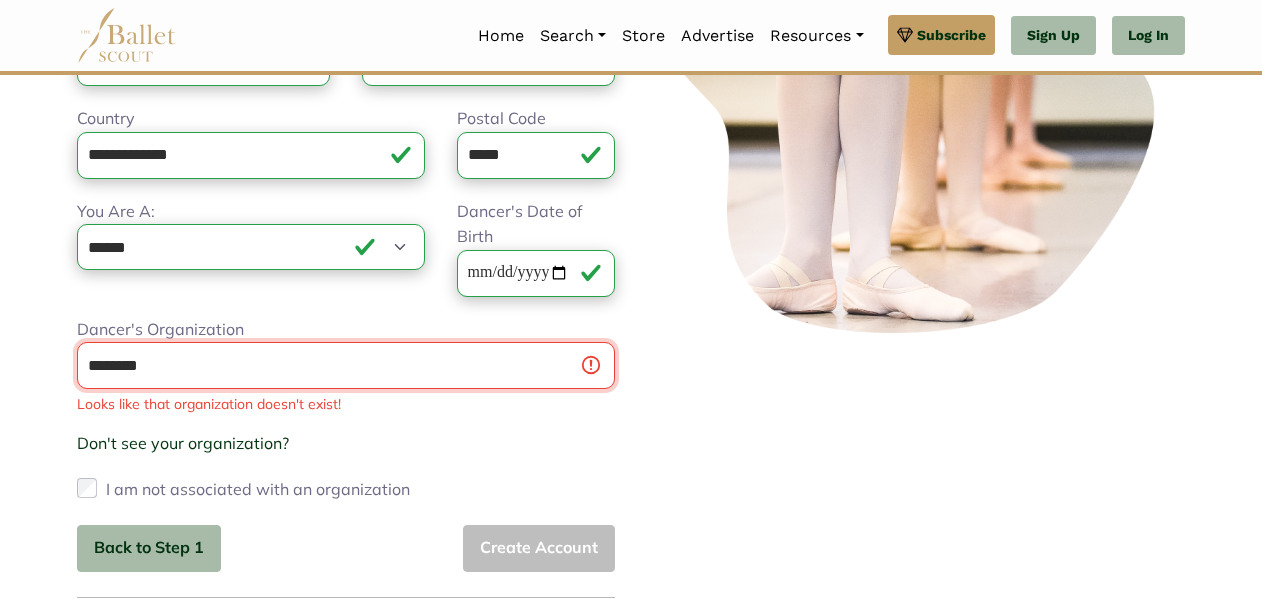 click on "********" at bounding box center (346, 365) 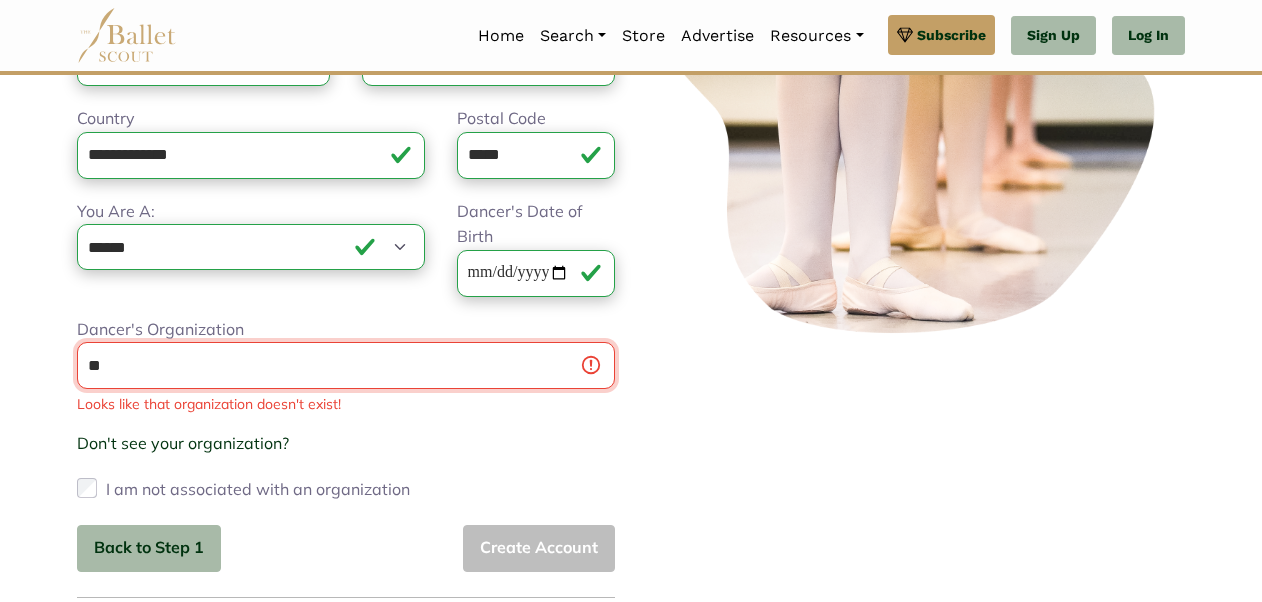 type on "*" 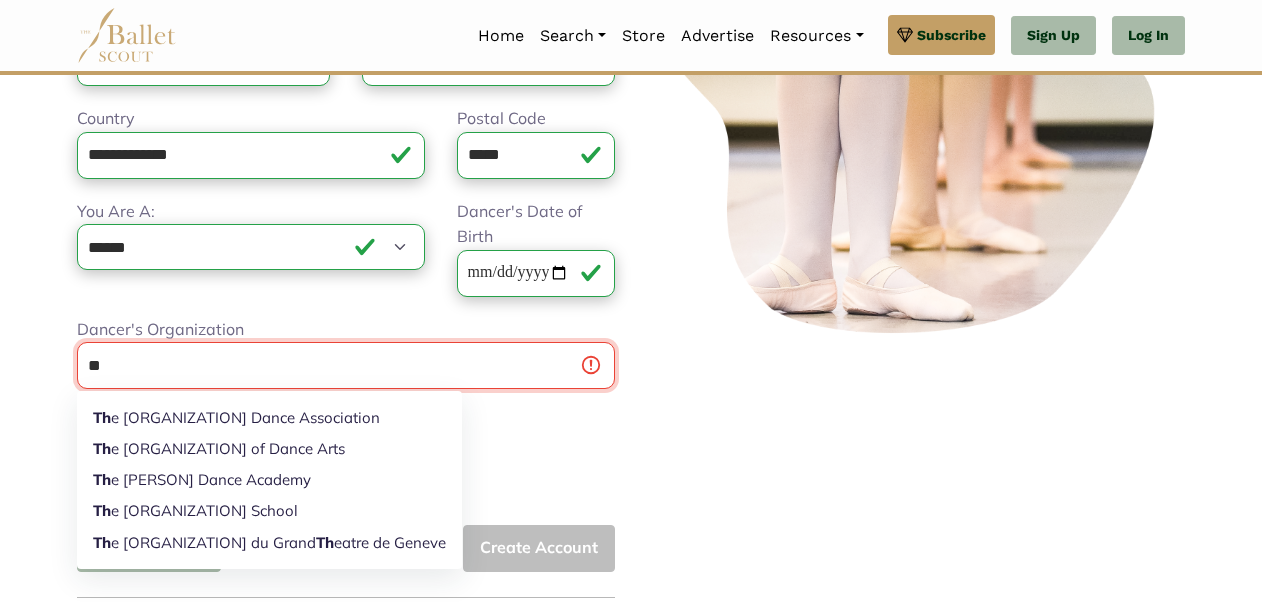 type on "*" 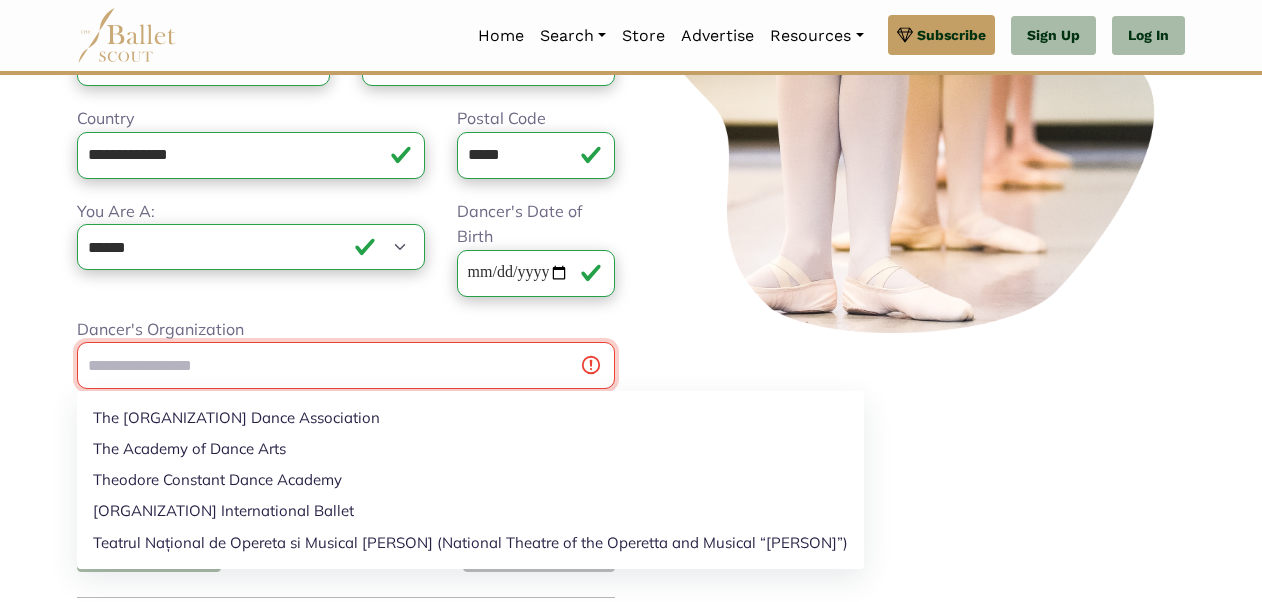 type 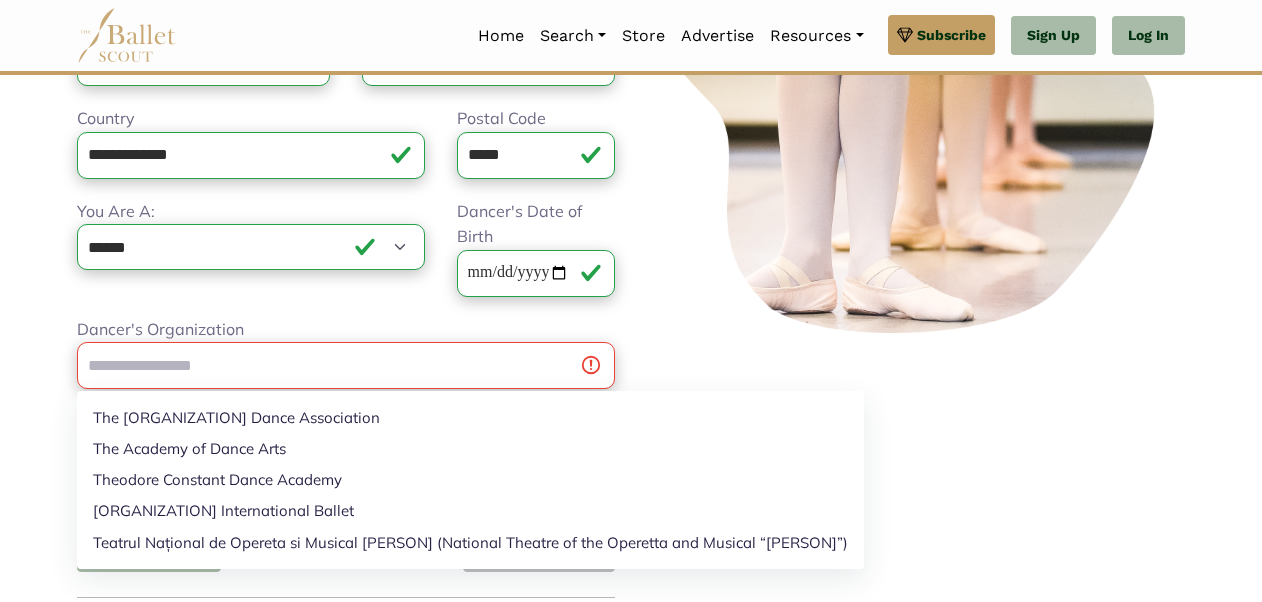 click on "Premium Feature
Make this audition season count. Upgrade to premium for access to tools and resources that will help you stay ahead of the game.
About Premium
Cancel
Loading...
Please Wait
Organizations Programs Jobs" at bounding box center [631, 343] 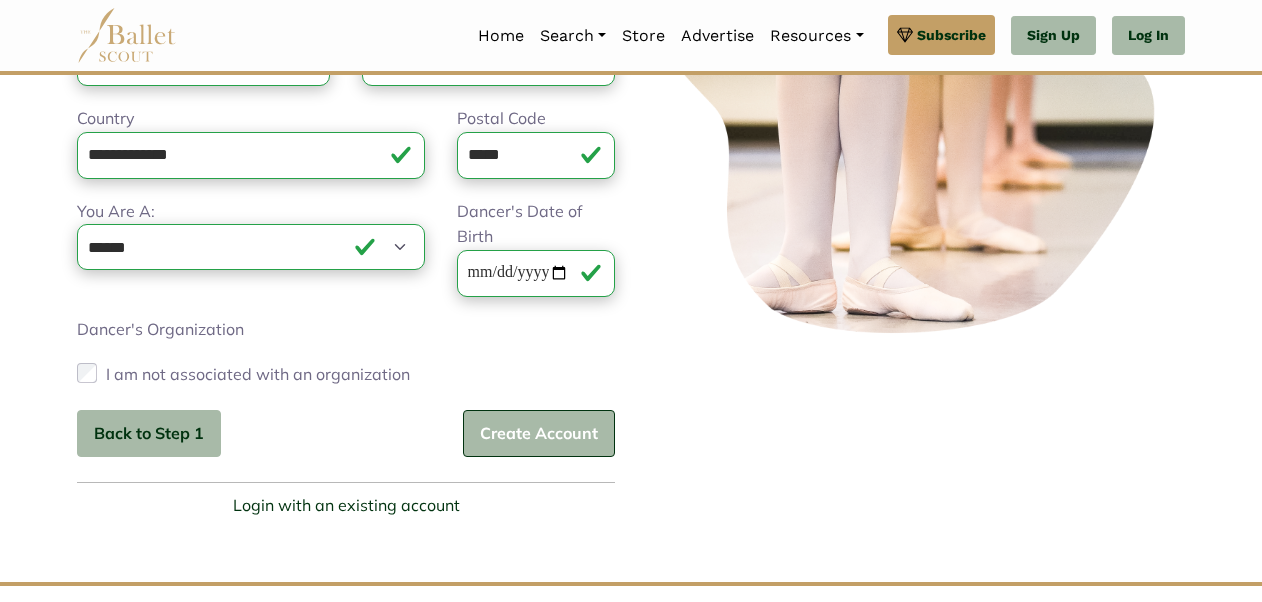 click on "Create Account" at bounding box center [539, 433] 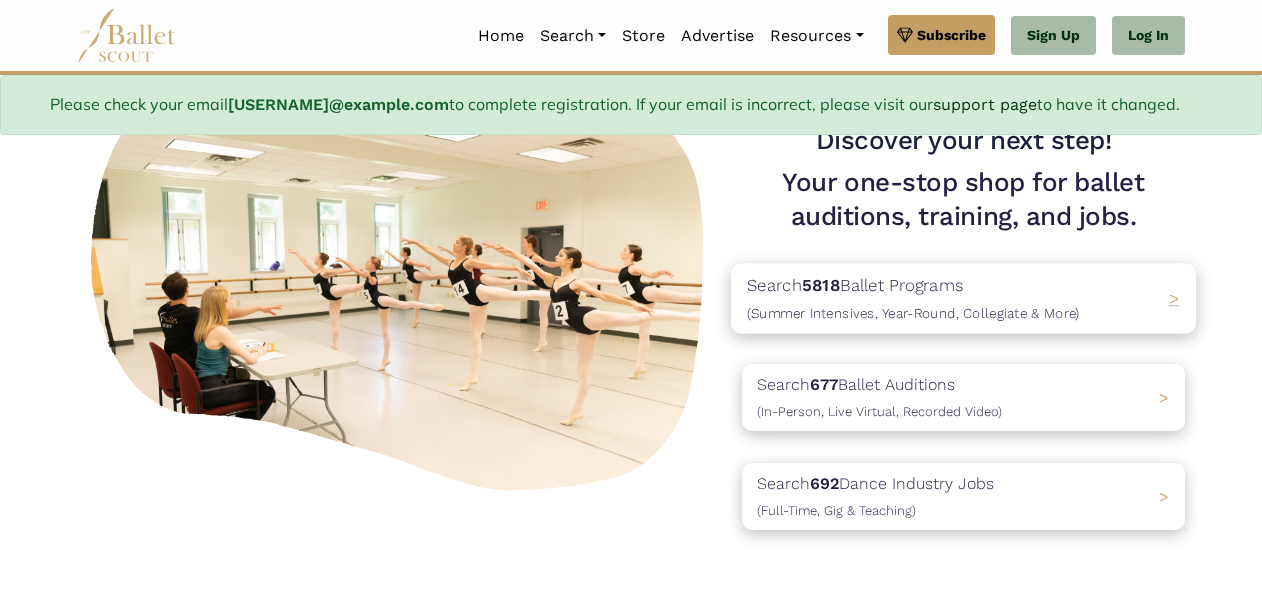 scroll, scrollTop: 200, scrollLeft: 0, axis: vertical 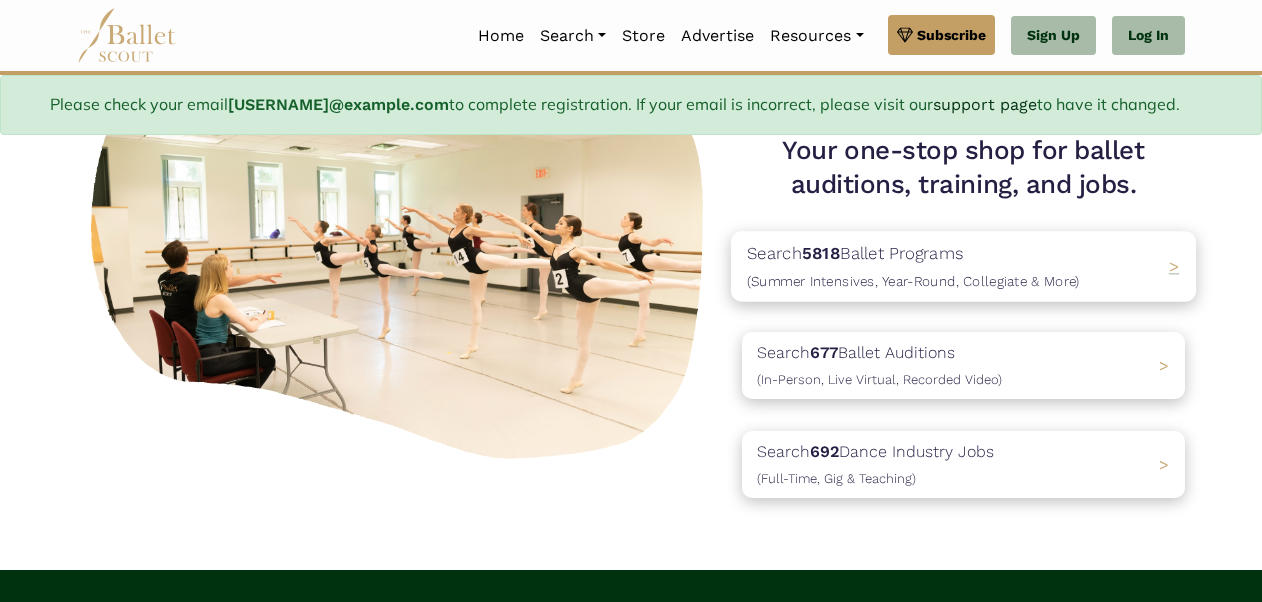 click on "Search  5818   Ballet Programs (Summer Intensives, Year-Round, Collegiate & More)" at bounding box center (913, 267) 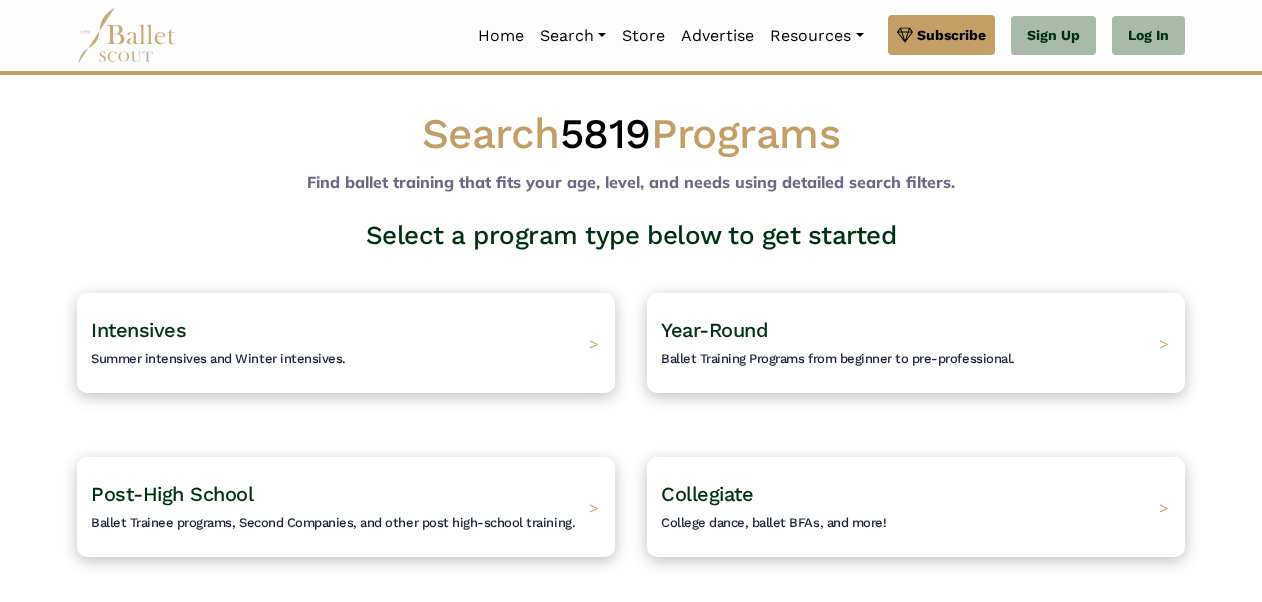 scroll, scrollTop: 0, scrollLeft: 0, axis: both 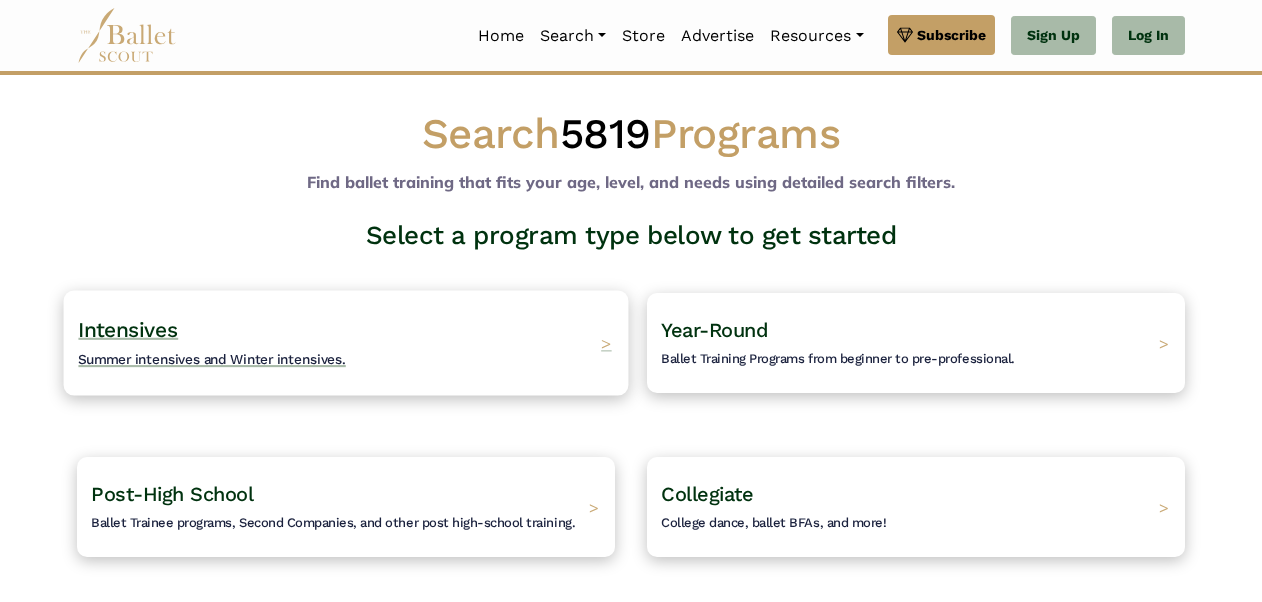 click on "Intensives Summer
intensives and Winter intensives." at bounding box center (212, 343) 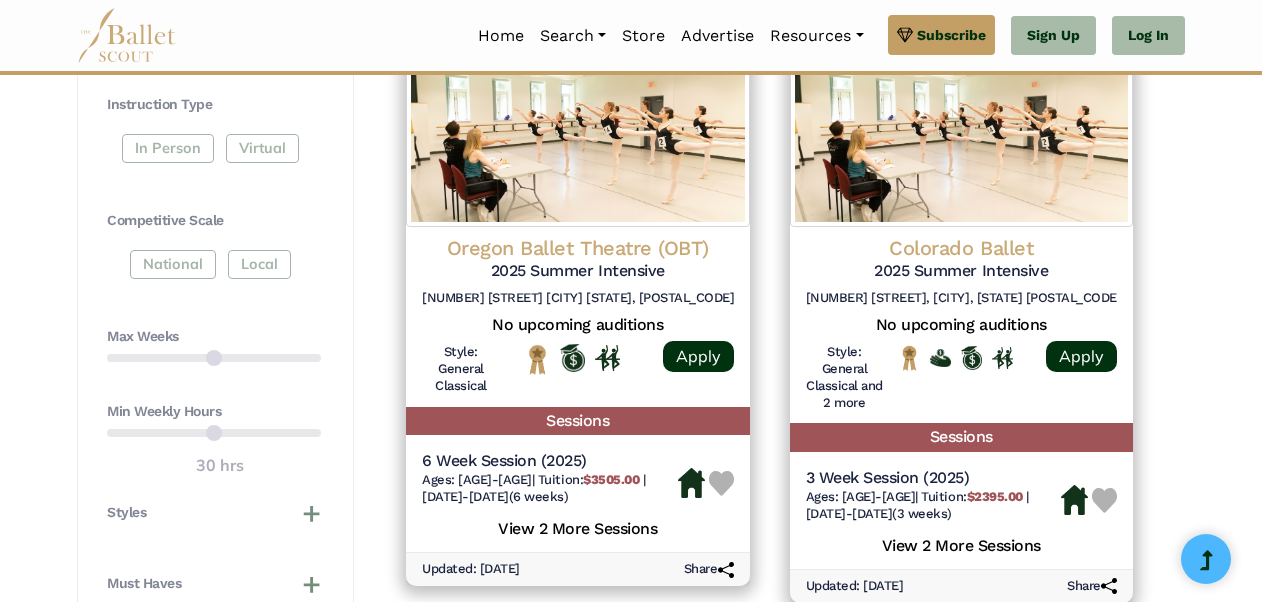 scroll, scrollTop: 1000, scrollLeft: 0, axis: vertical 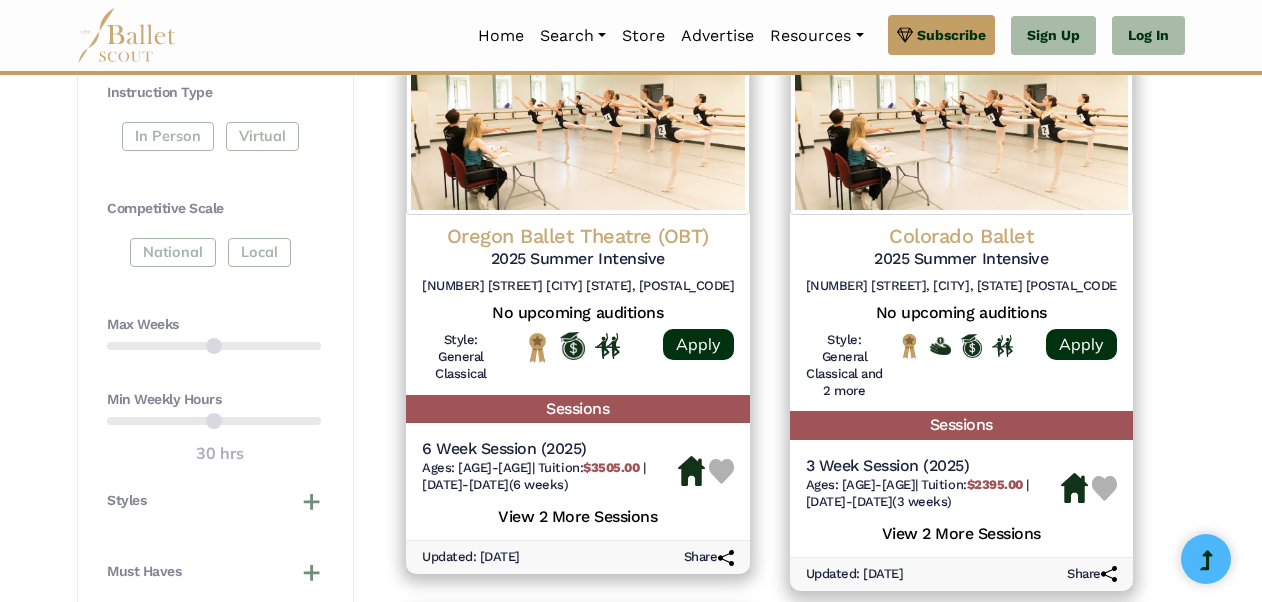 click on "Max Weeks" at bounding box center [214, 340] 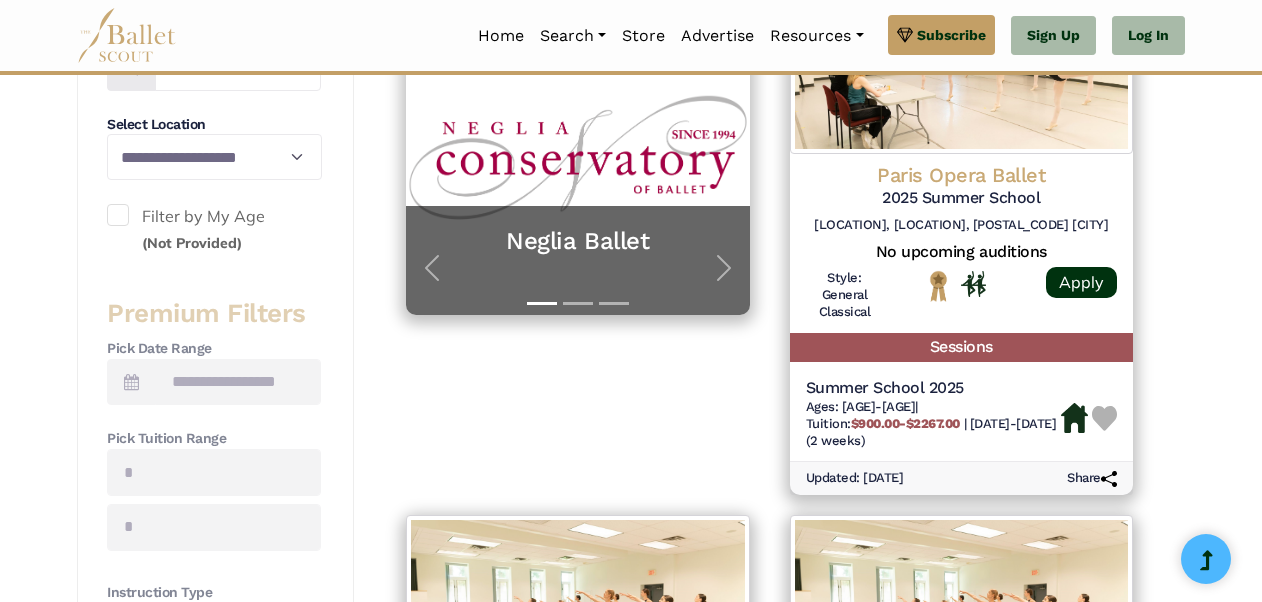 scroll, scrollTop: 0, scrollLeft: 0, axis: both 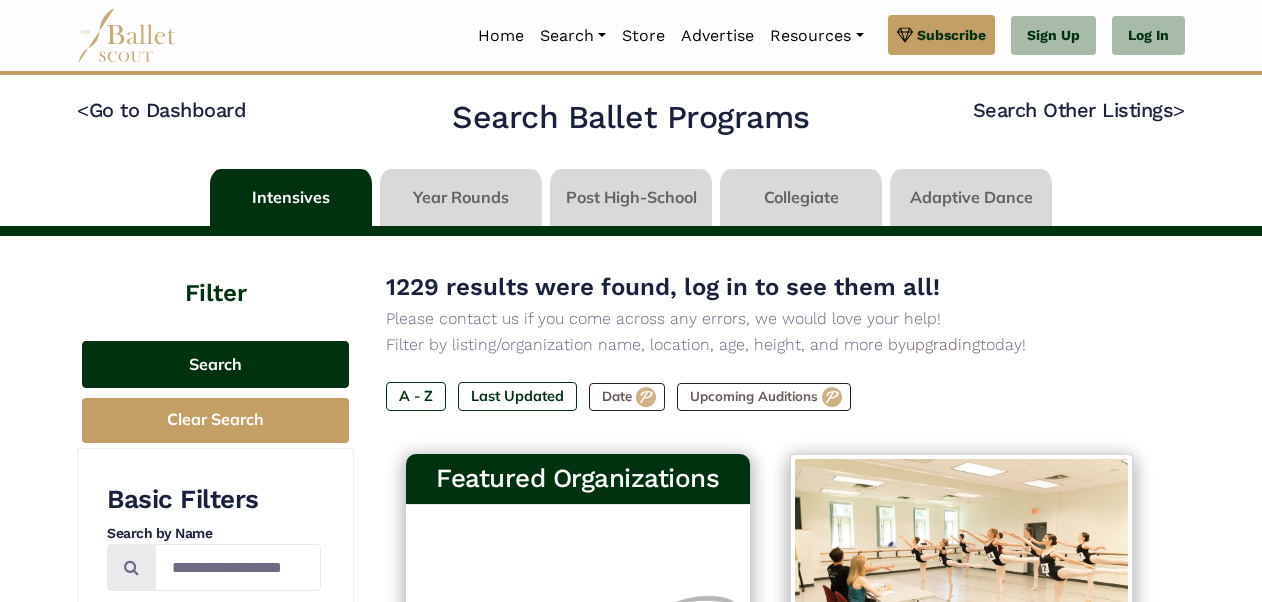 click on "Search" at bounding box center [215, 364] 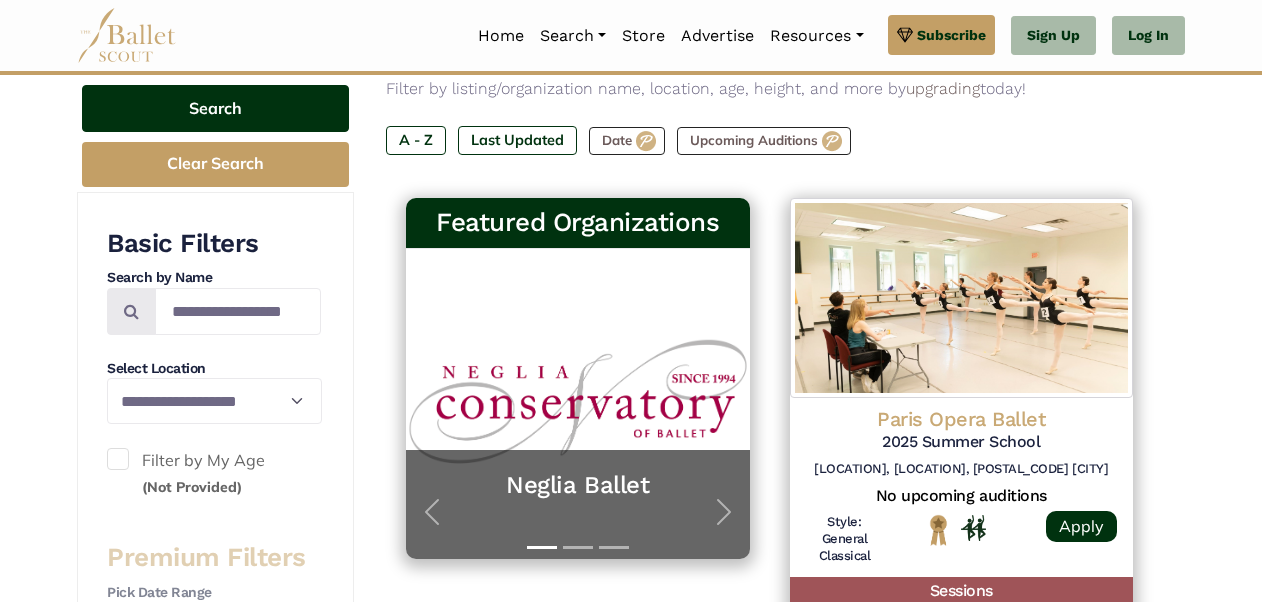 scroll, scrollTop: 300, scrollLeft: 0, axis: vertical 